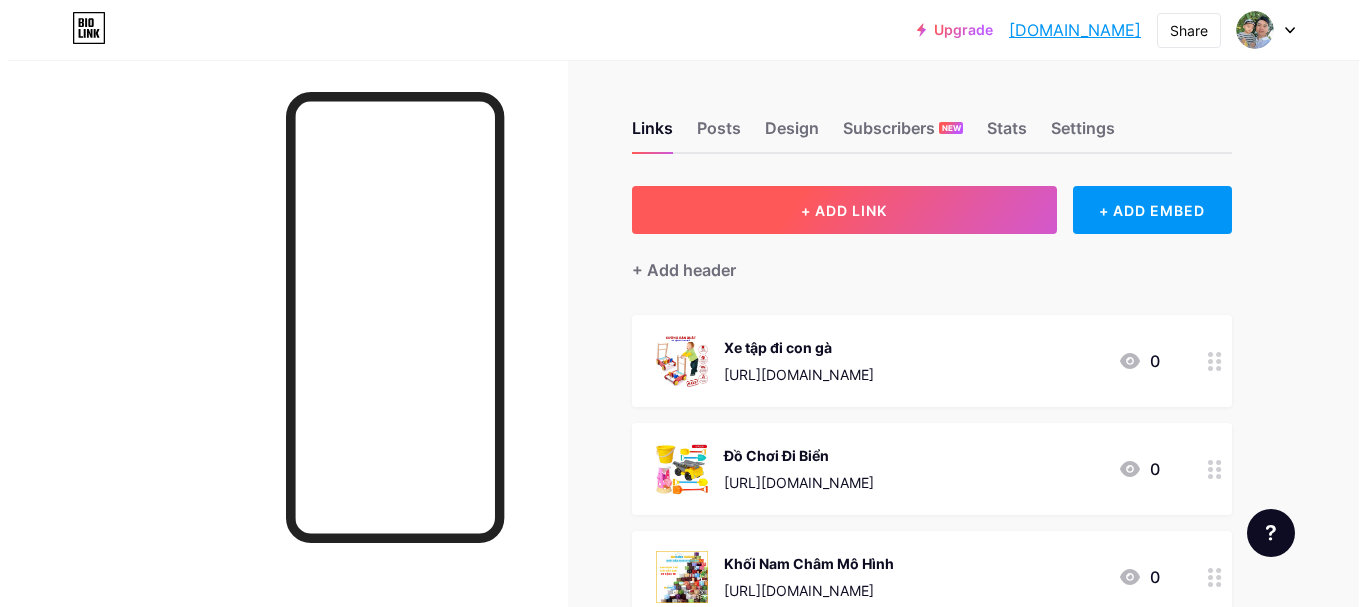 scroll, scrollTop: 96, scrollLeft: 0, axis: vertical 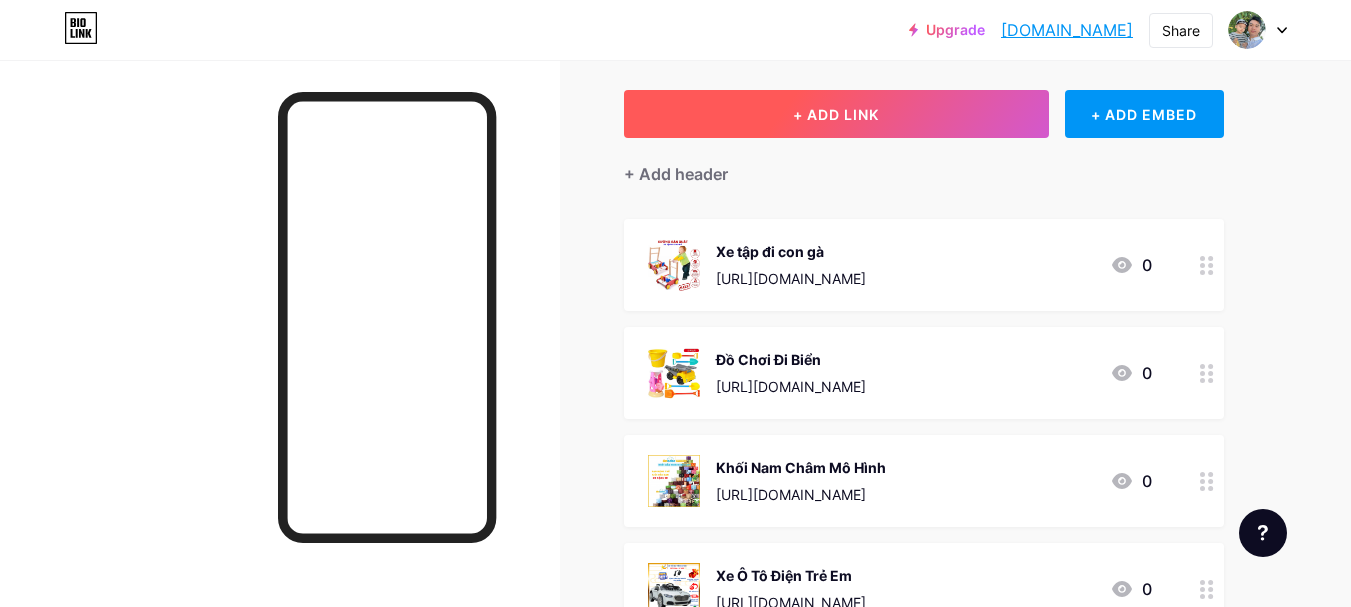click on "+ ADD LINK" at bounding box center (836, 114) 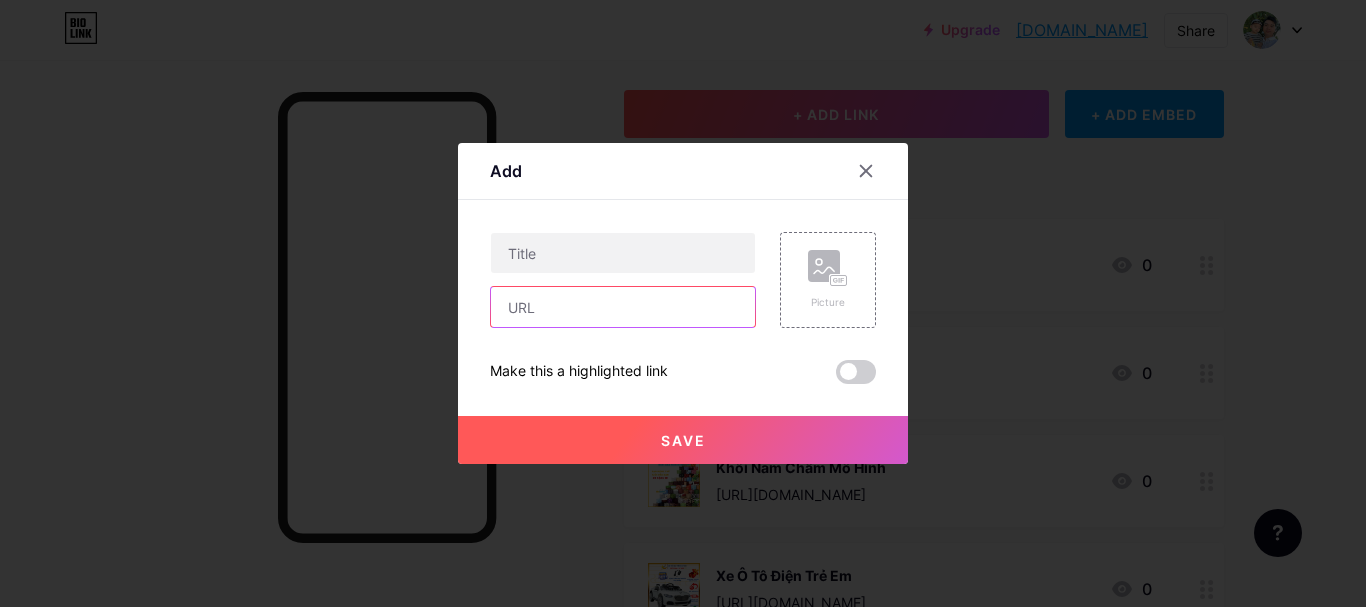 click at bounding box center [623, 307] 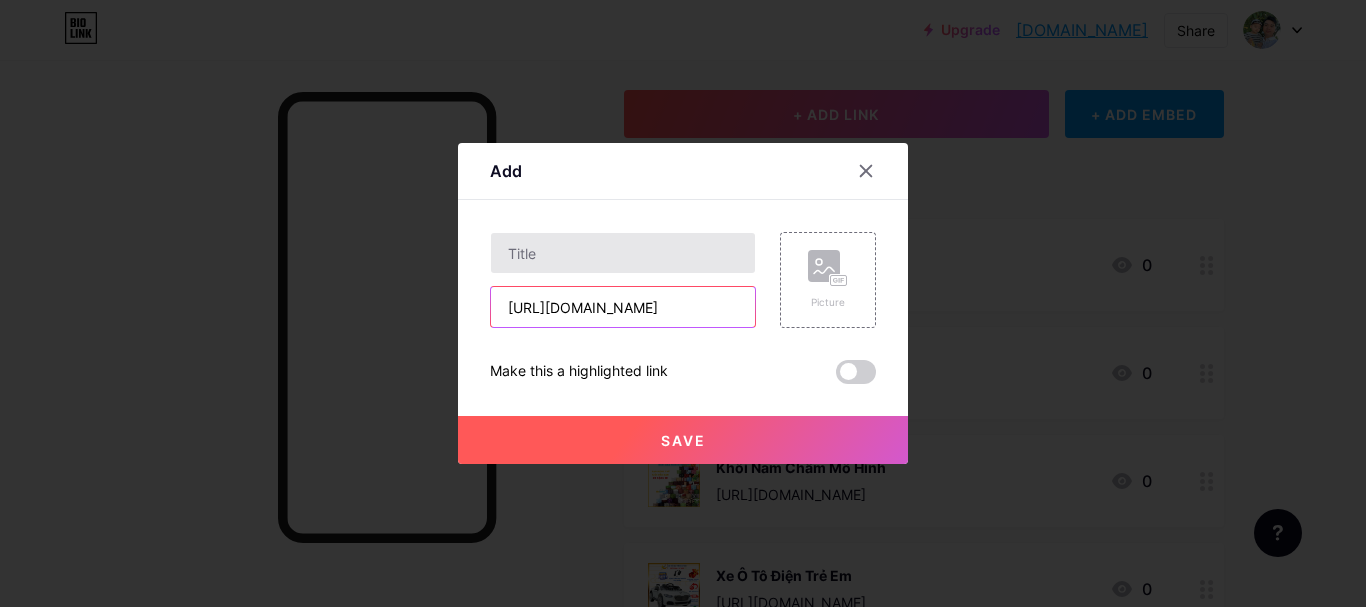 type on "[URL][DOMAIN_NAME]" 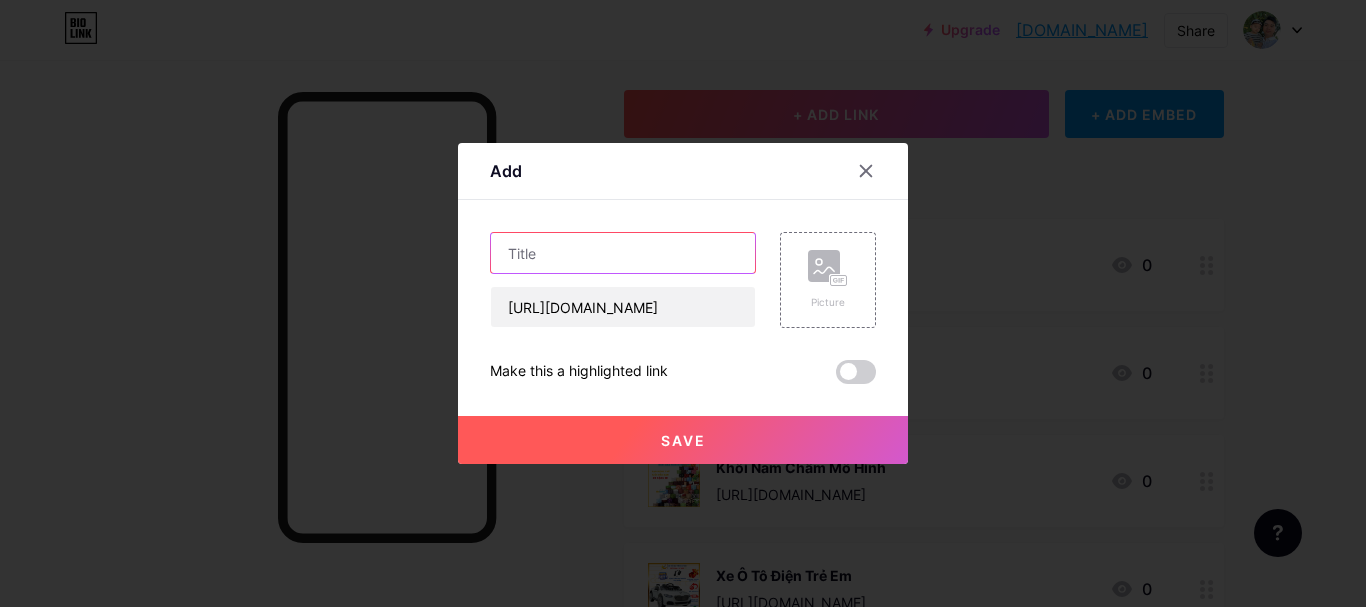 click at bounding box center (623, 253) 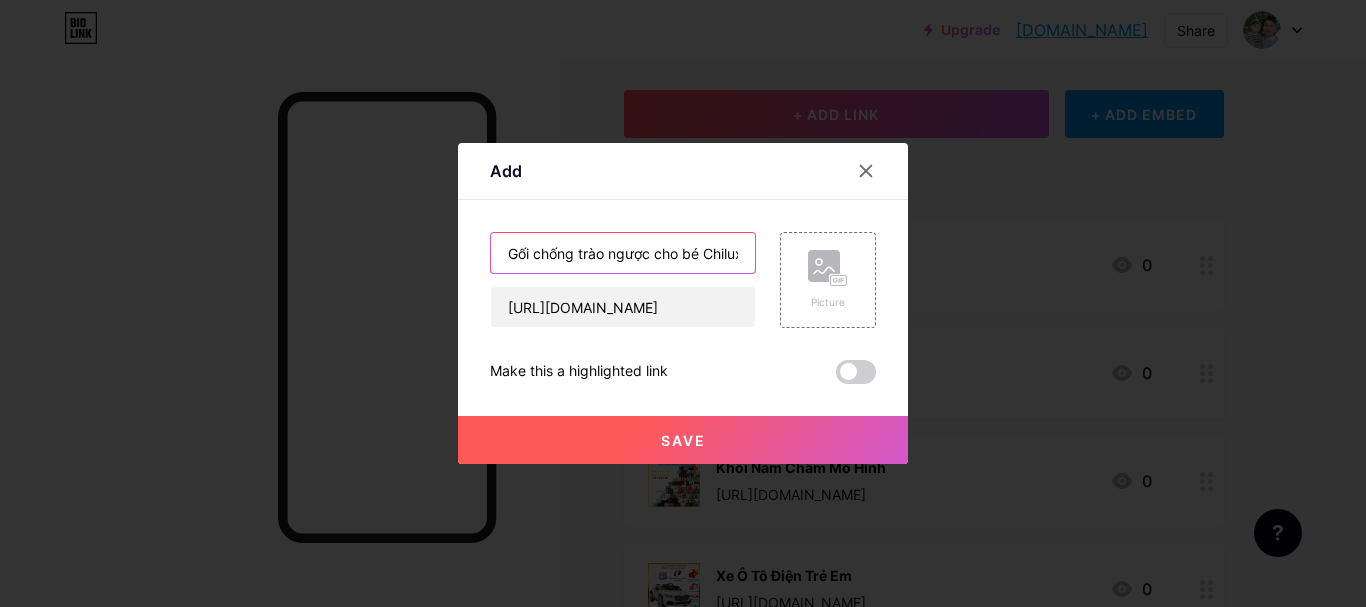 scroll, scrollTop: 0, scrollLeft: 7, axis: horizontal 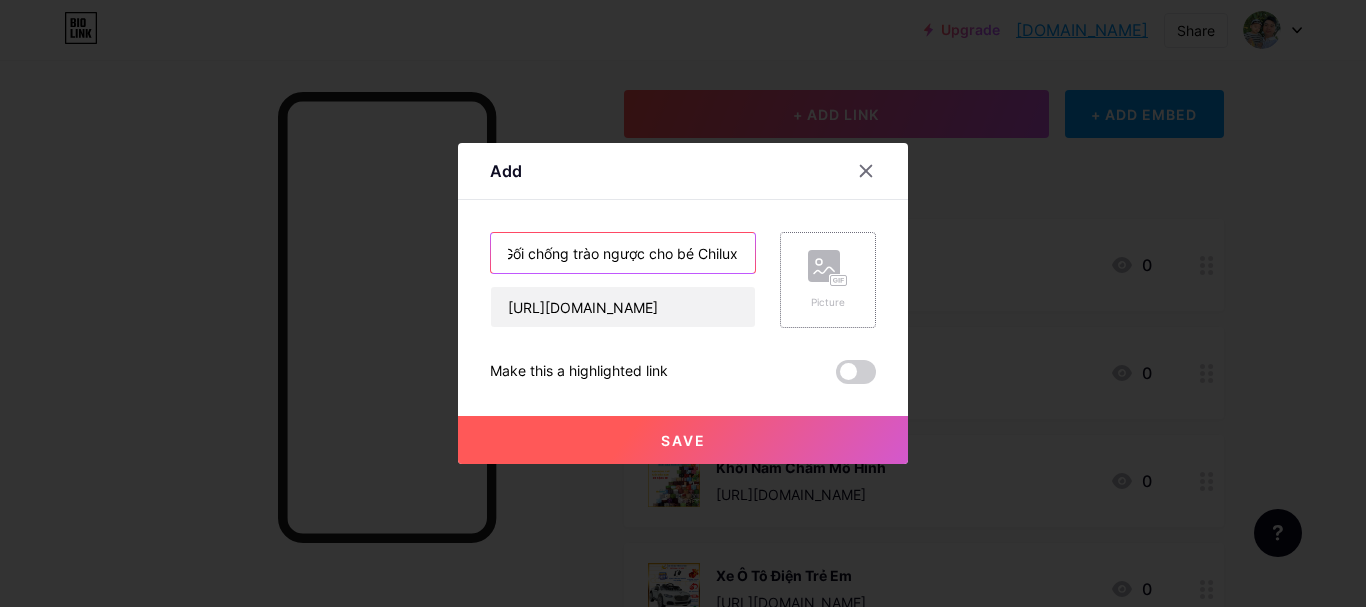 type on "Gối chống trào ngược cho bé Chilux" 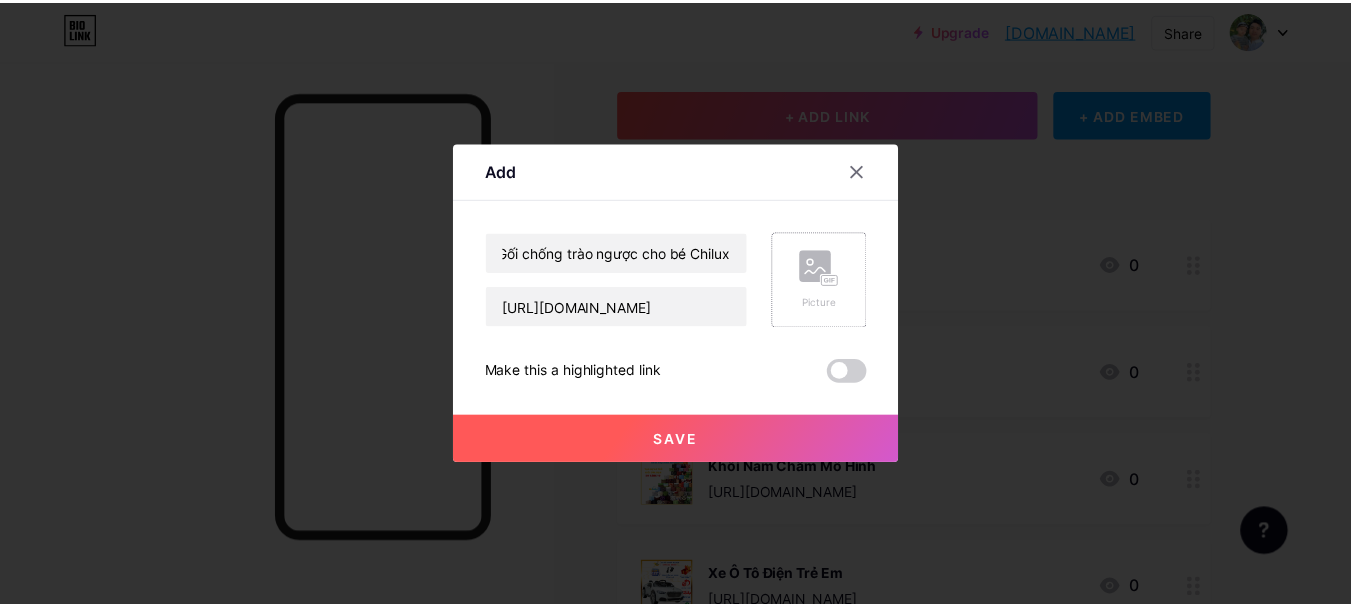 scroll, scrollTop: 0, scrollLeft: 0, axis: both 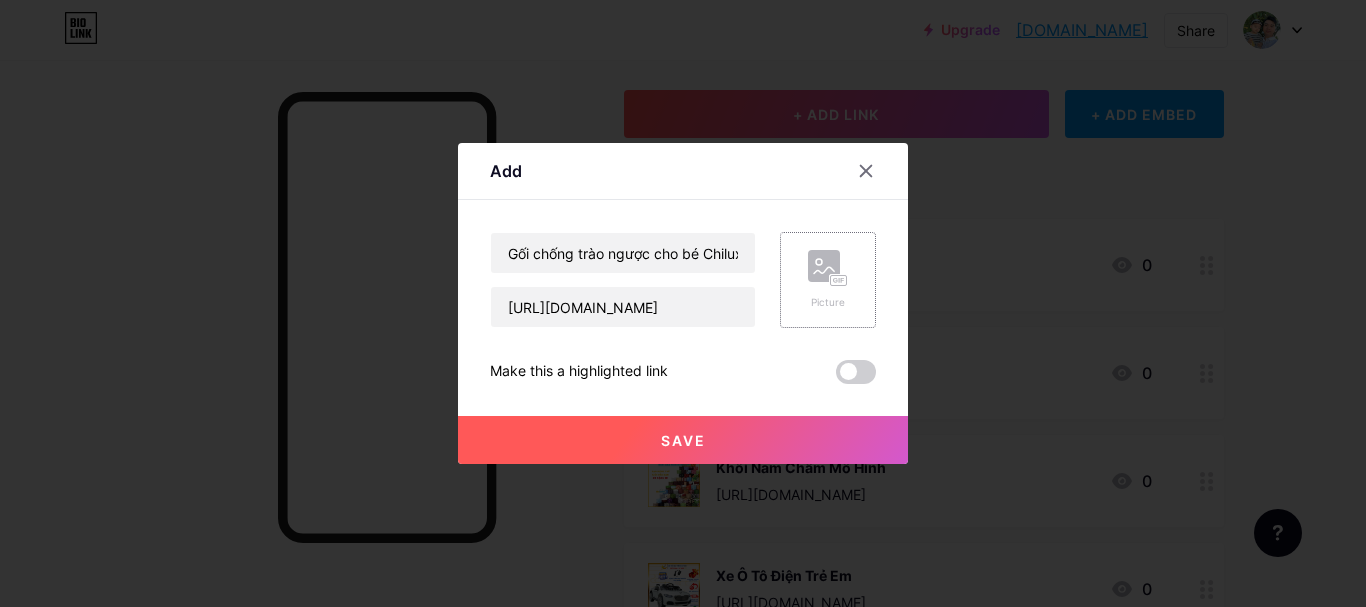 click 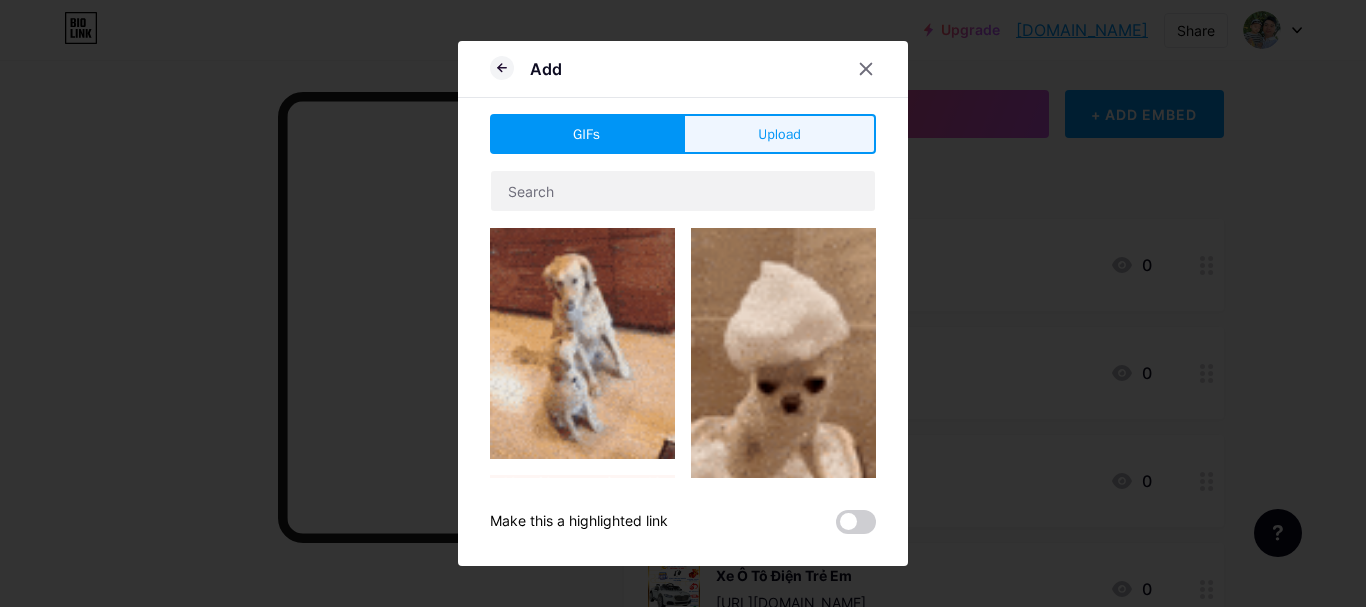 click on "Upload" at bounding box center (779, 134) 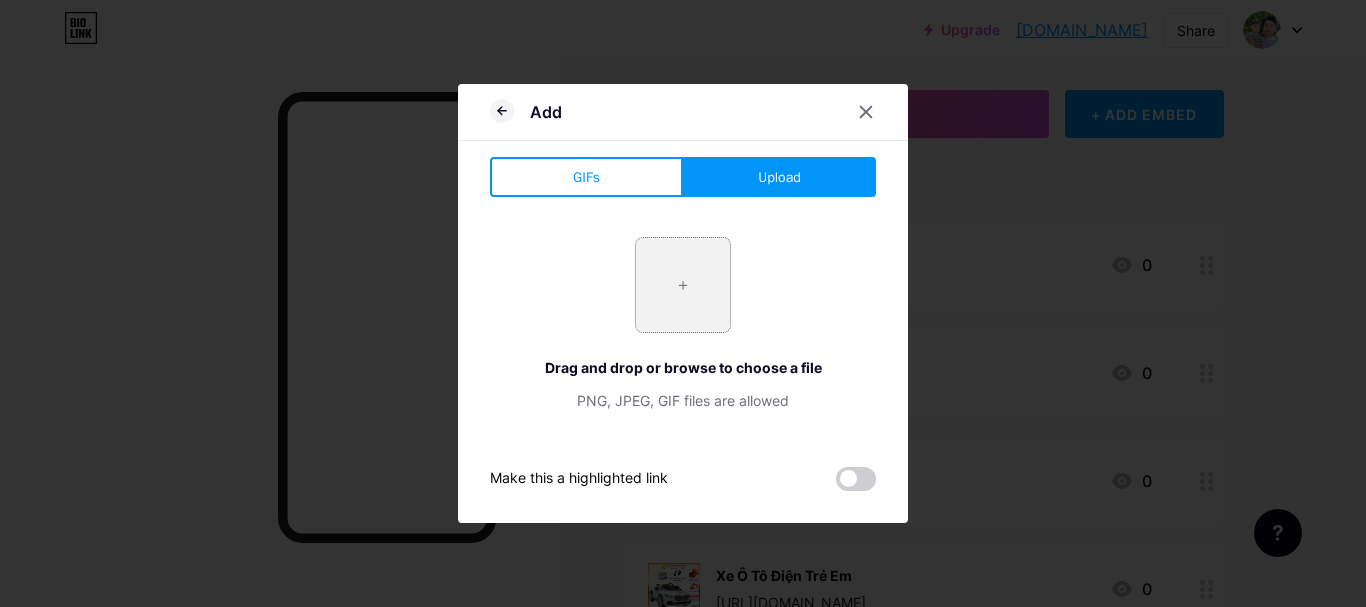 click at bounding box center [683, 285] 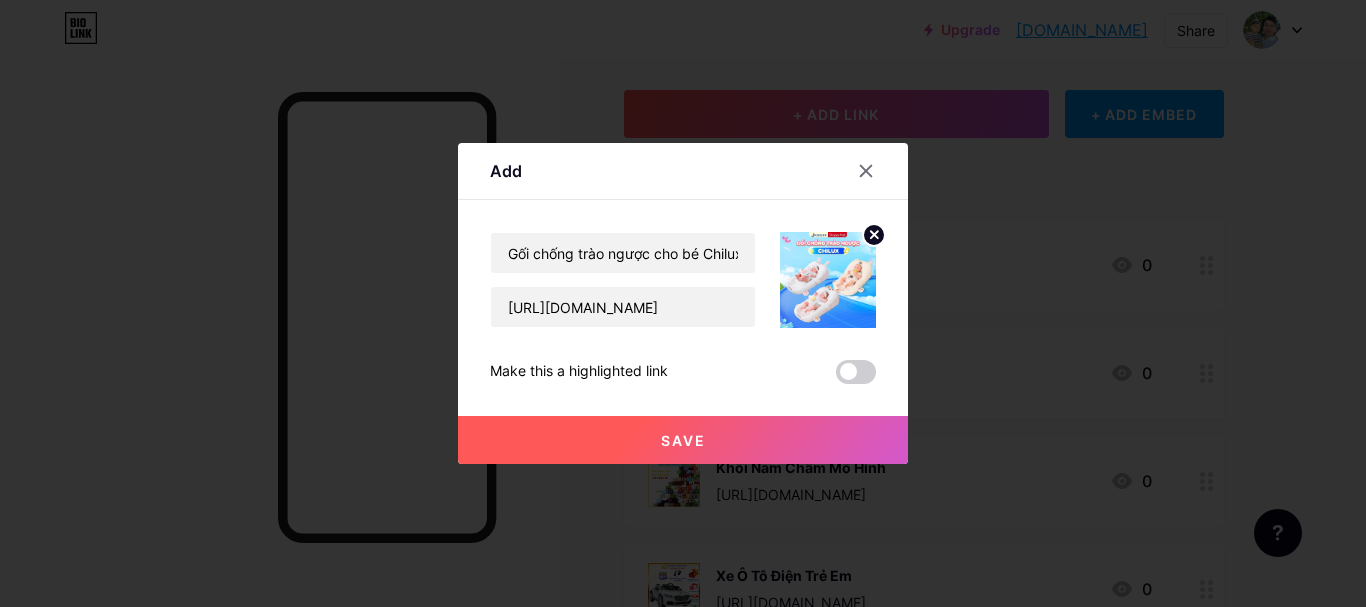 click on "Save" at bounding box center [683, 440] 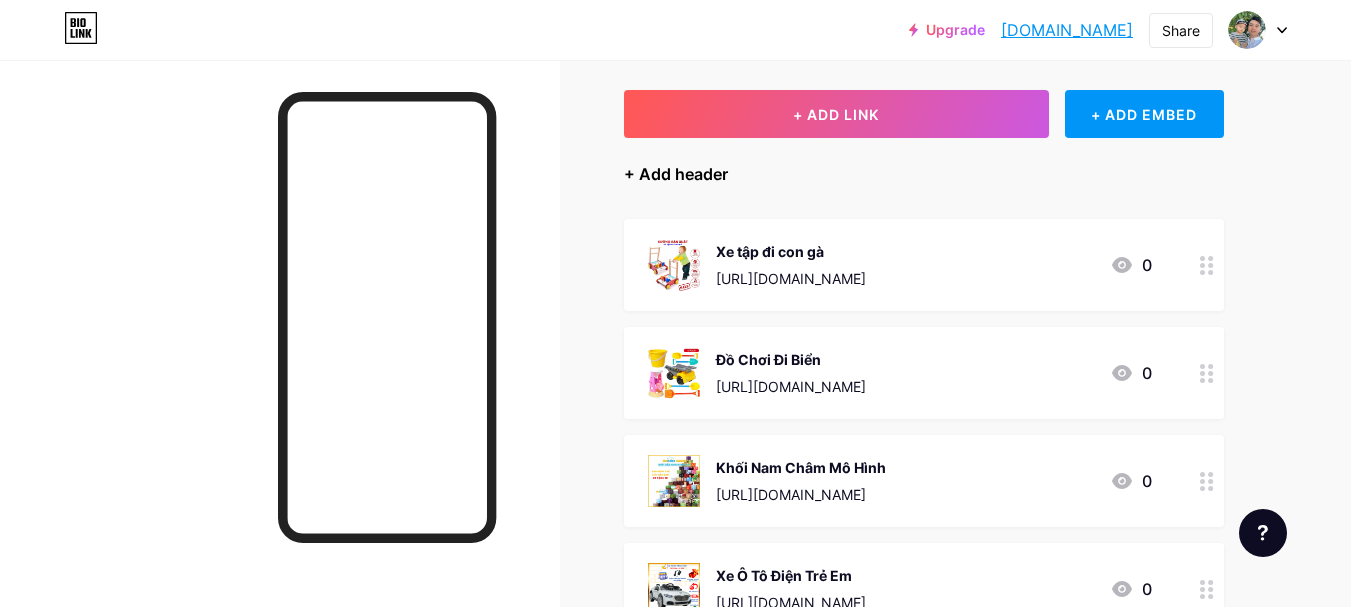 click on "+ Add header" at bounding box center [676, 174] 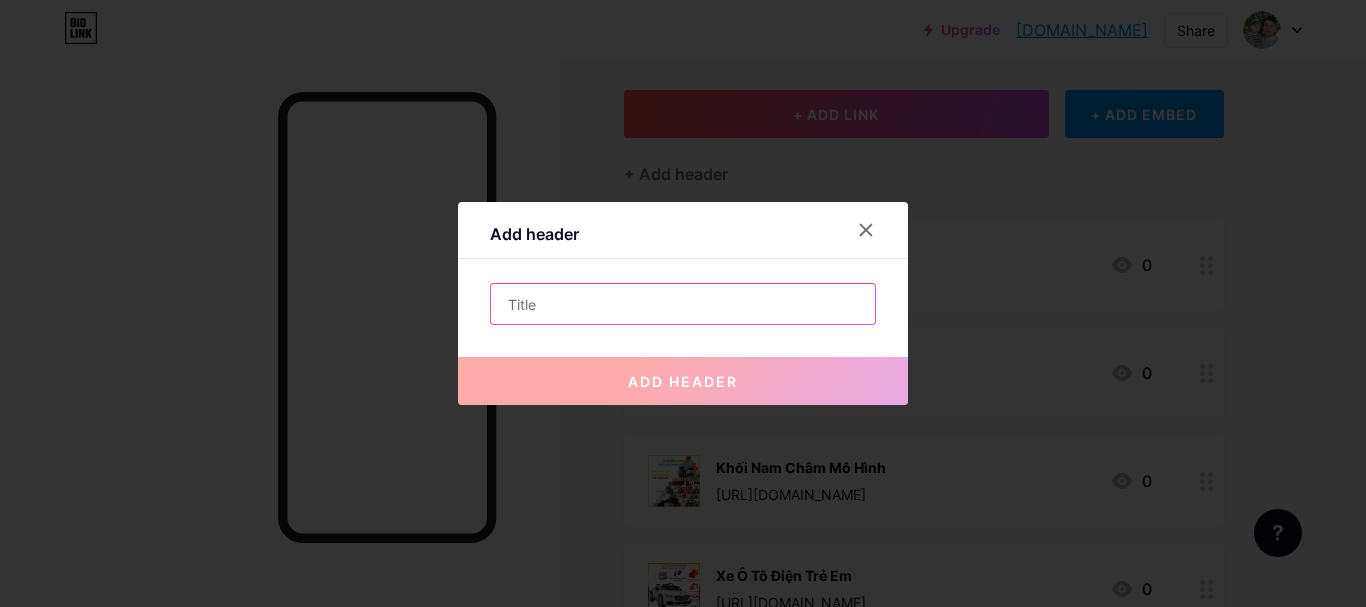 click at bounding box center (683, 304) 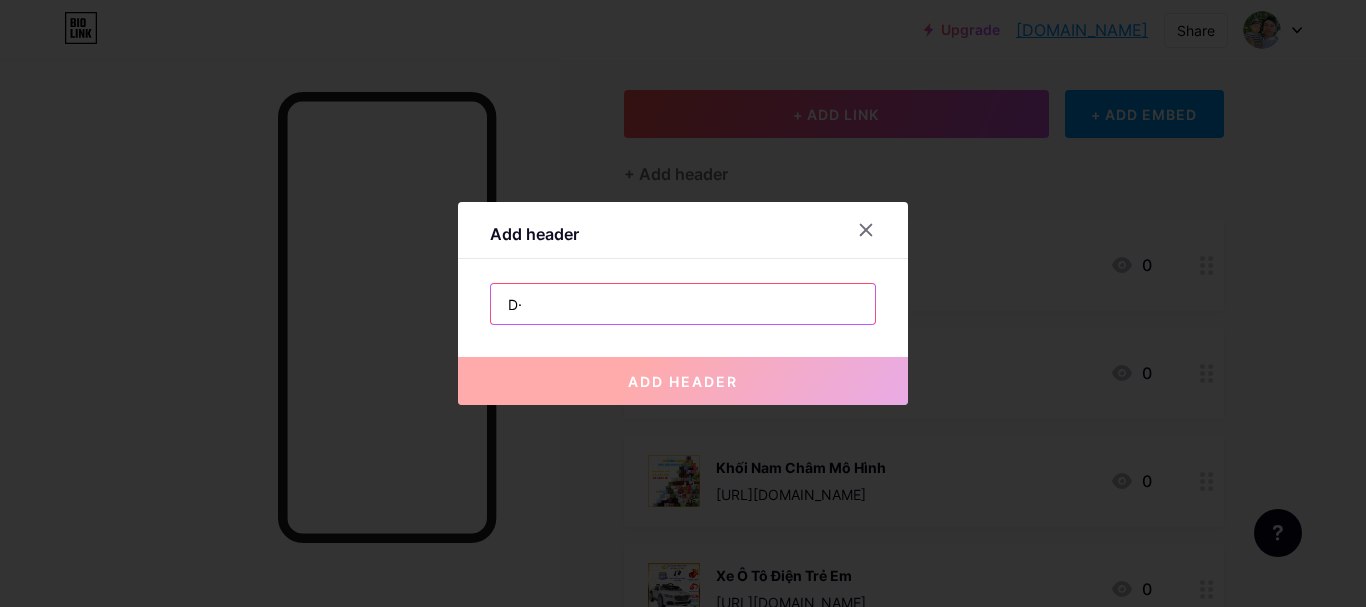 type on "D" 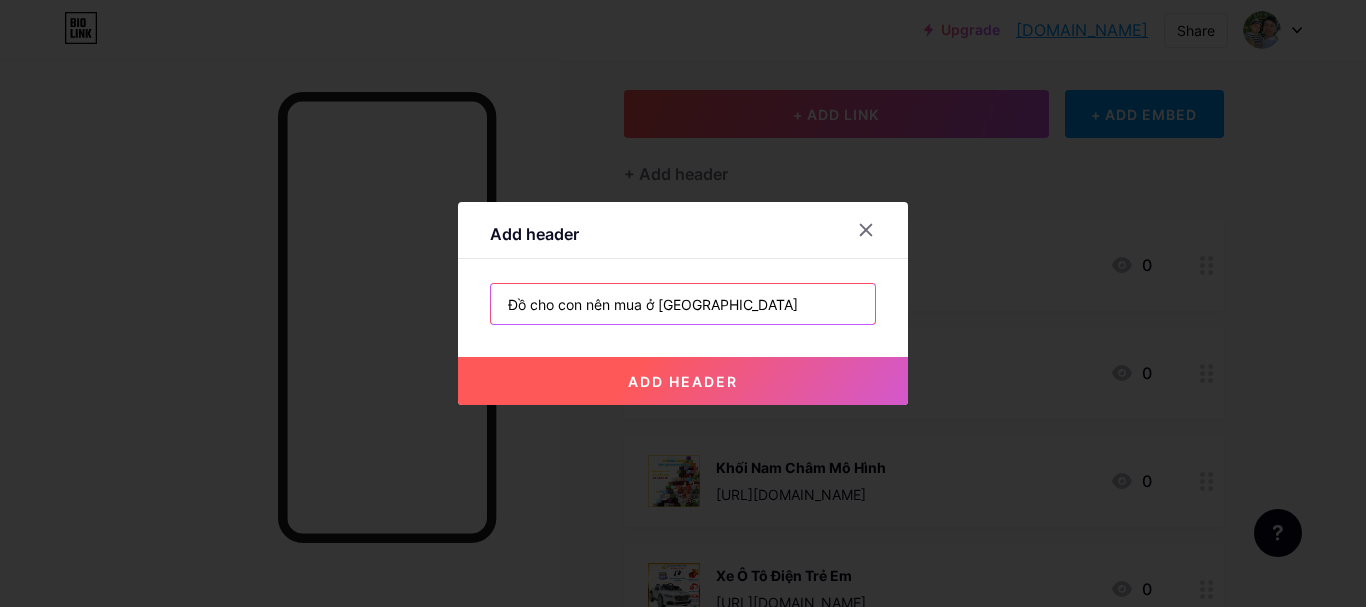 type on "Đồ cho con nên mua ở [GEOGRAPHIC_DATA]" 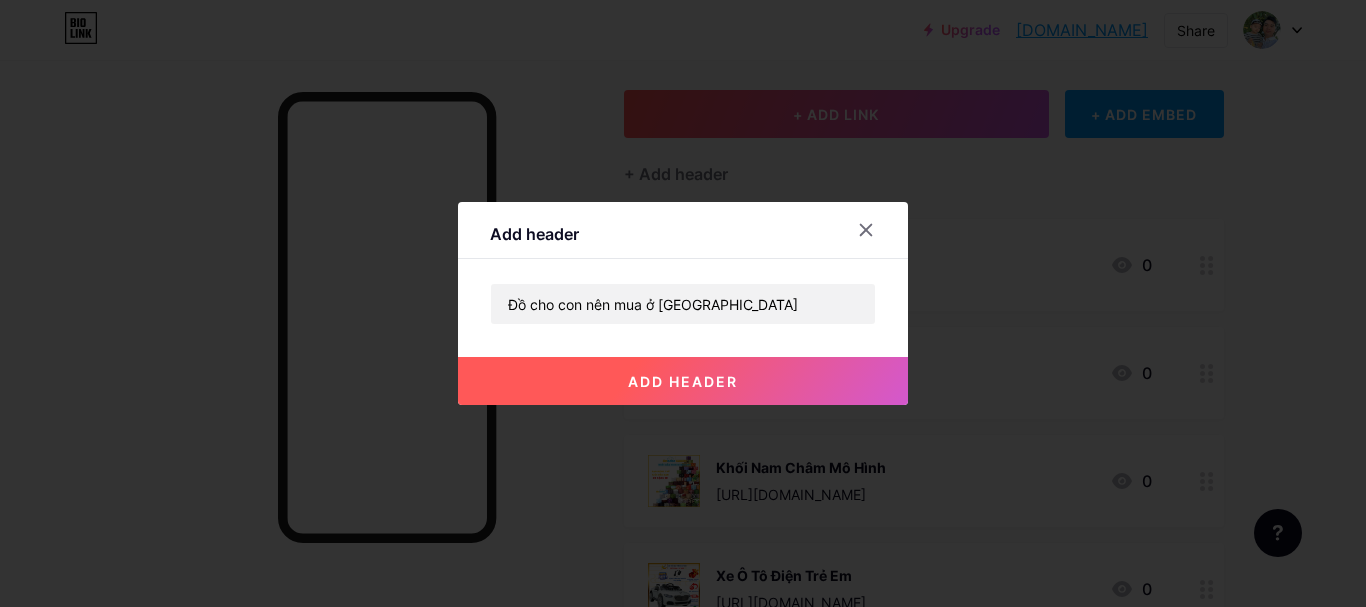 click on "add header" at bounding box center [683, 381] 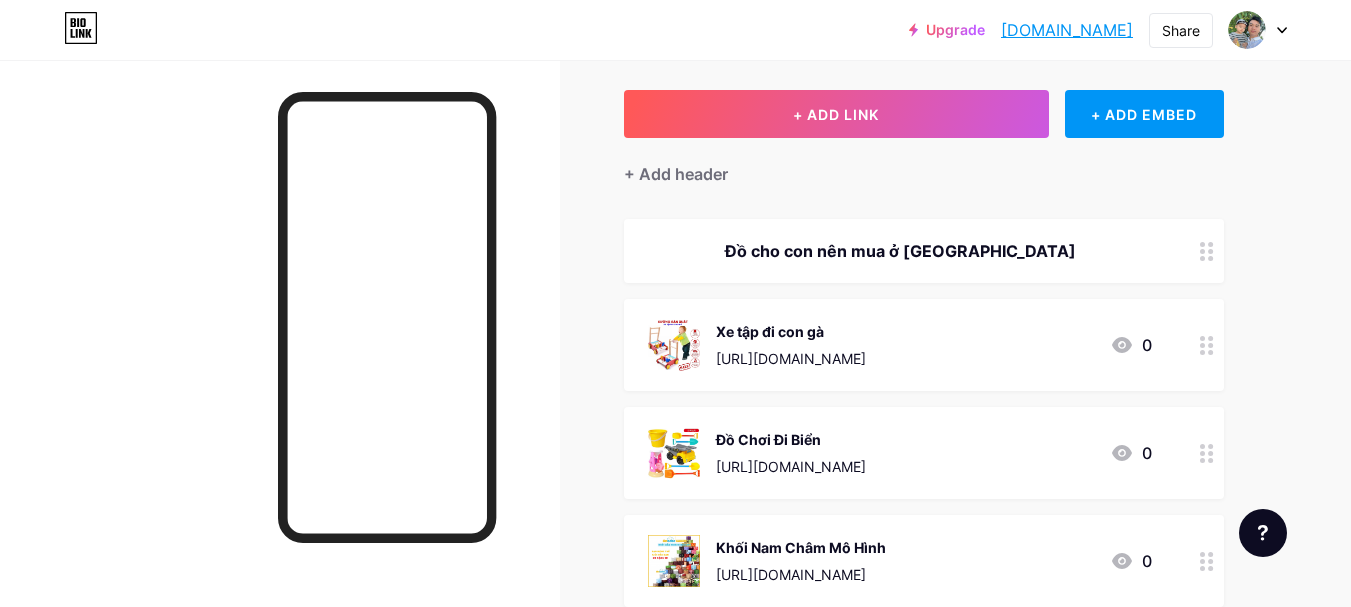 scroll, scrollTop: 0, scrollLeft: 0, axis: both 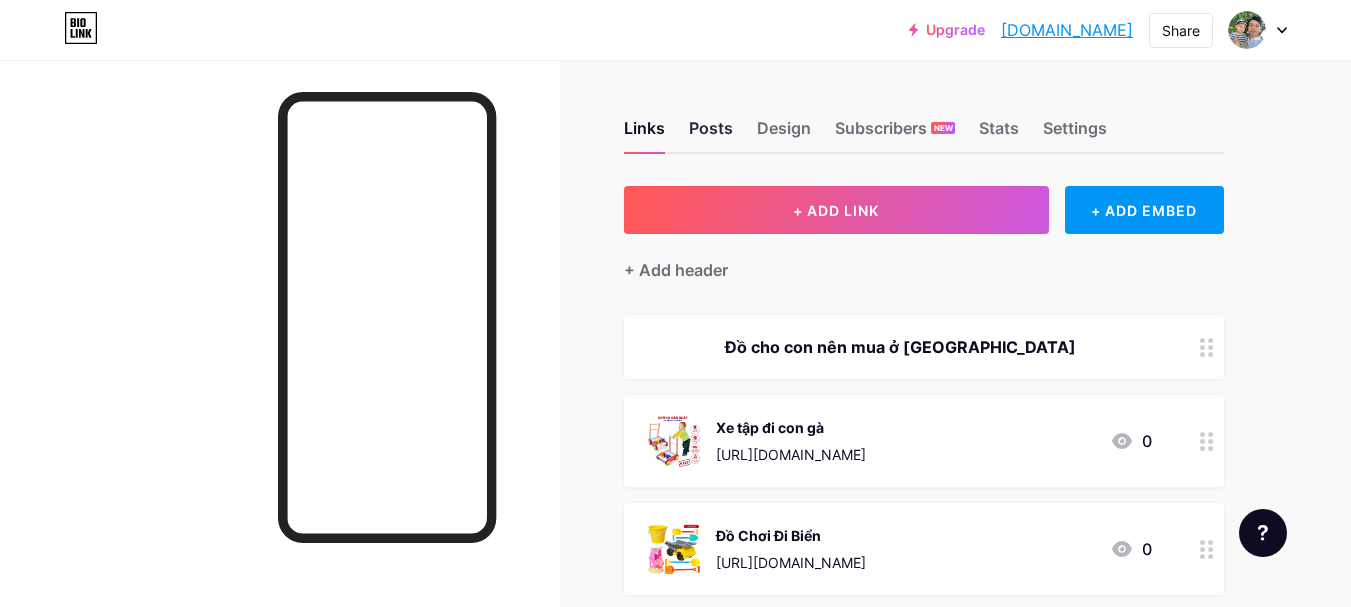 click on "Posts" at bounding box center (711, 134) 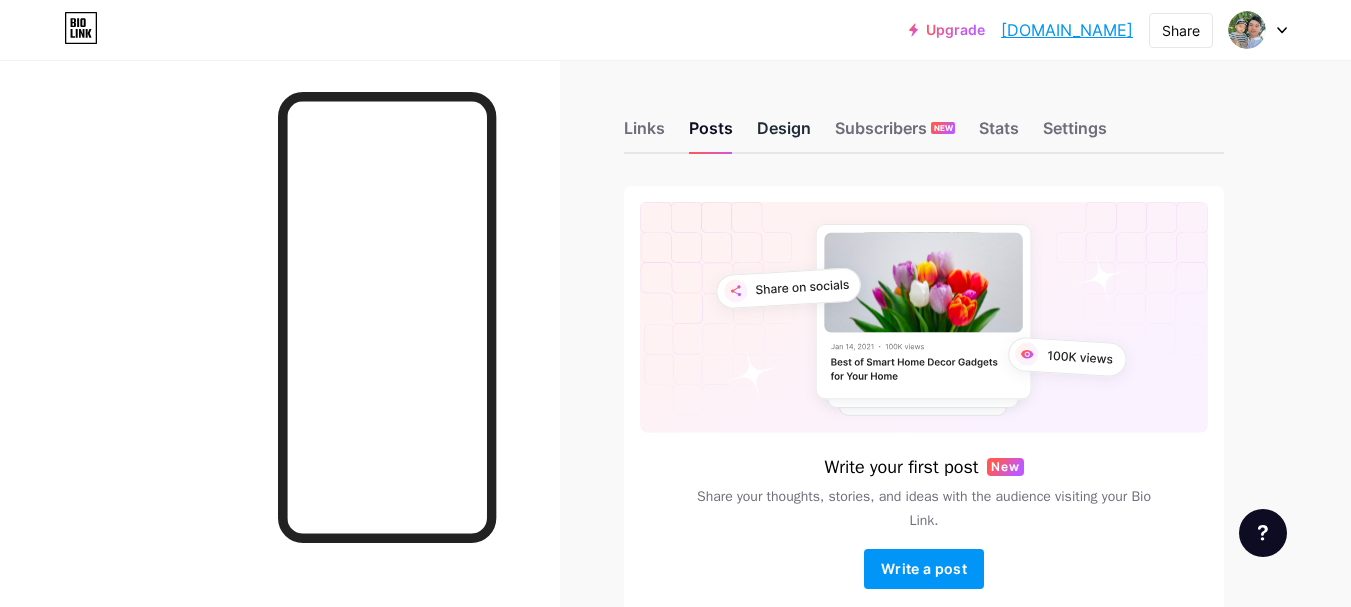 click on "Design" at bounding box center (784, 134) 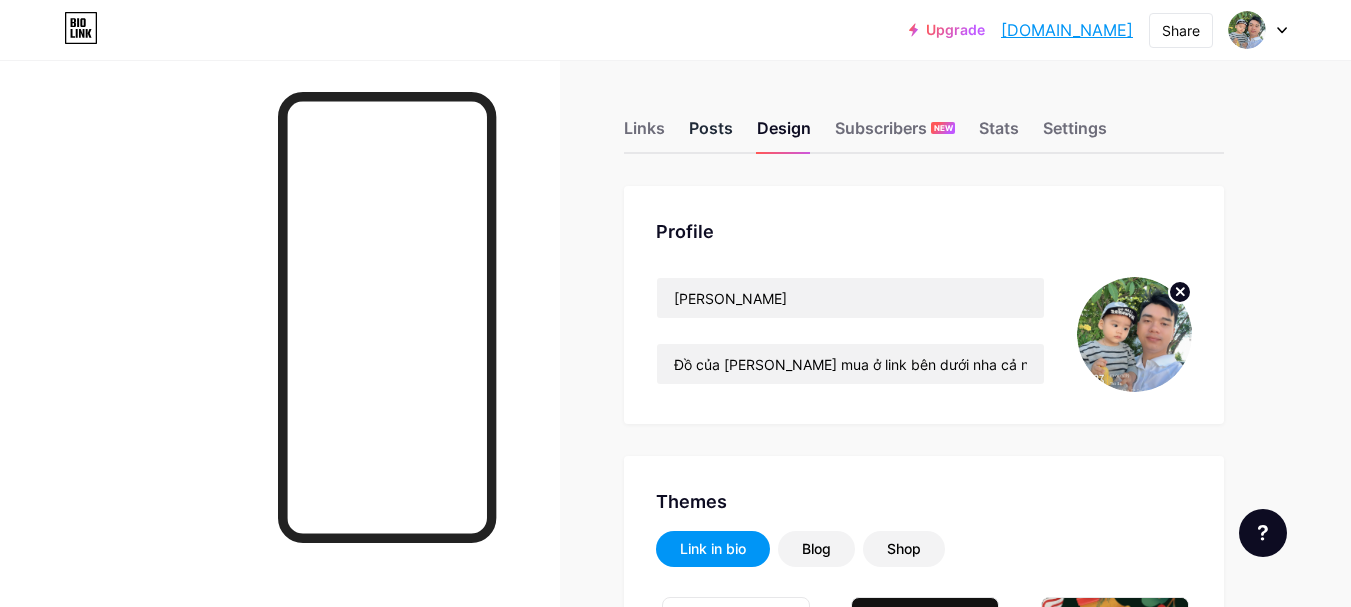 click on "Posts" at bounding box center [711, 134] 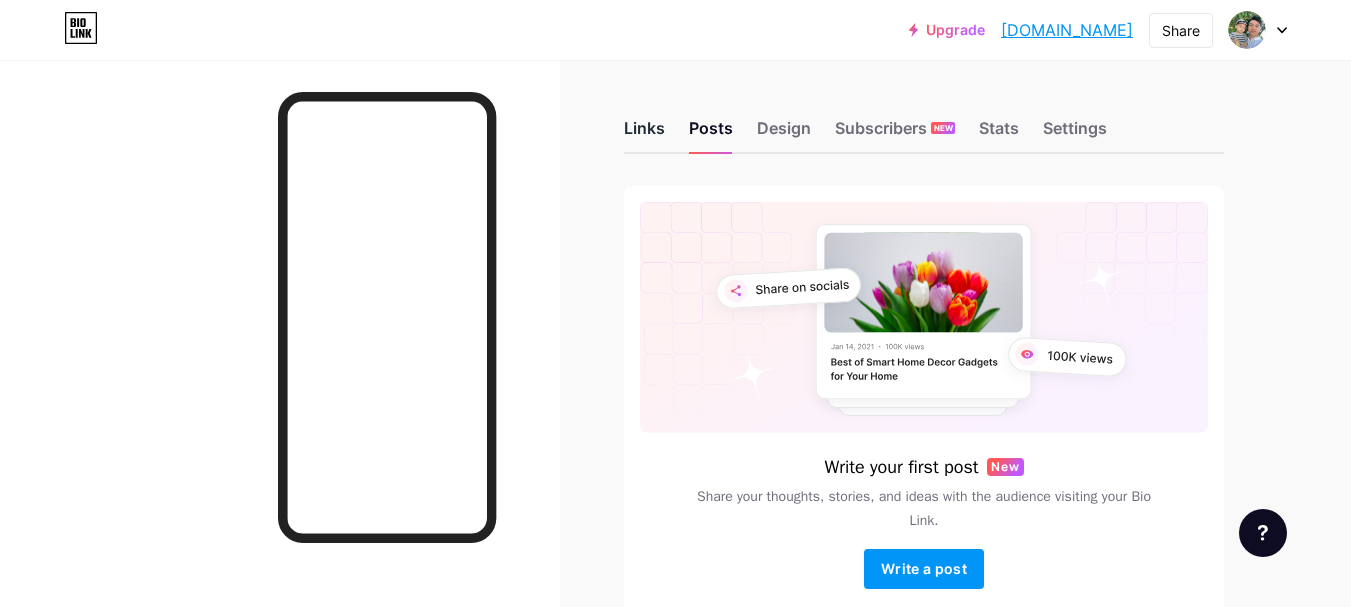 click on "Links" at bounding box center [644, 134] 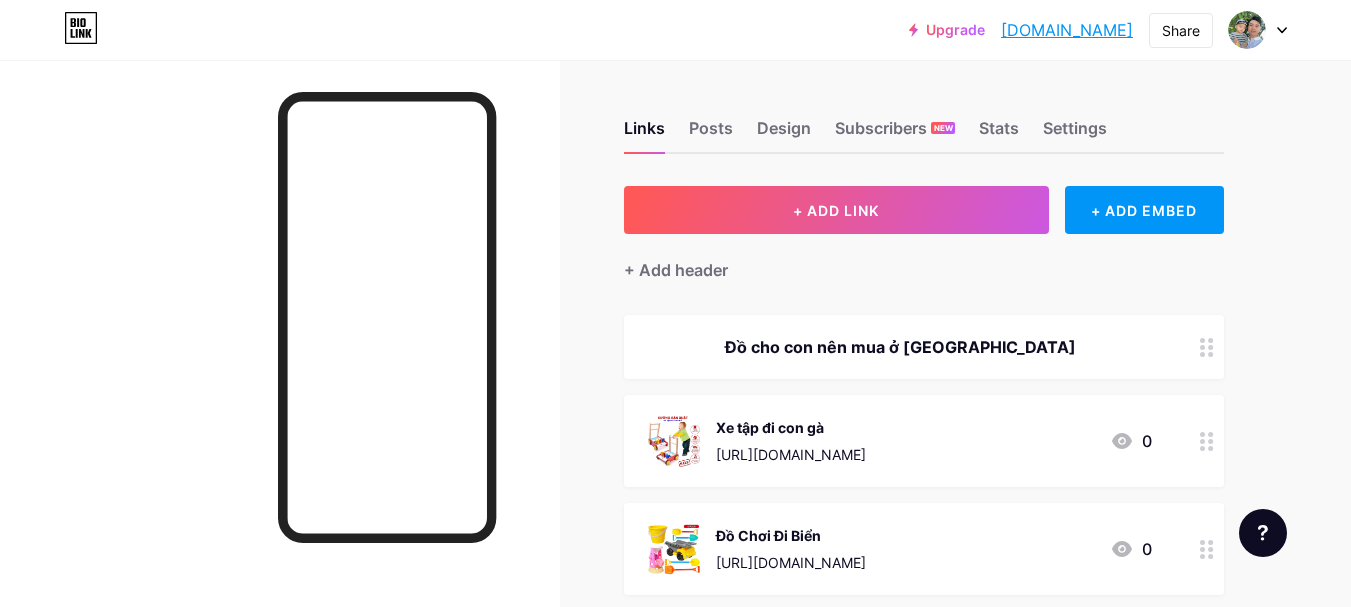click 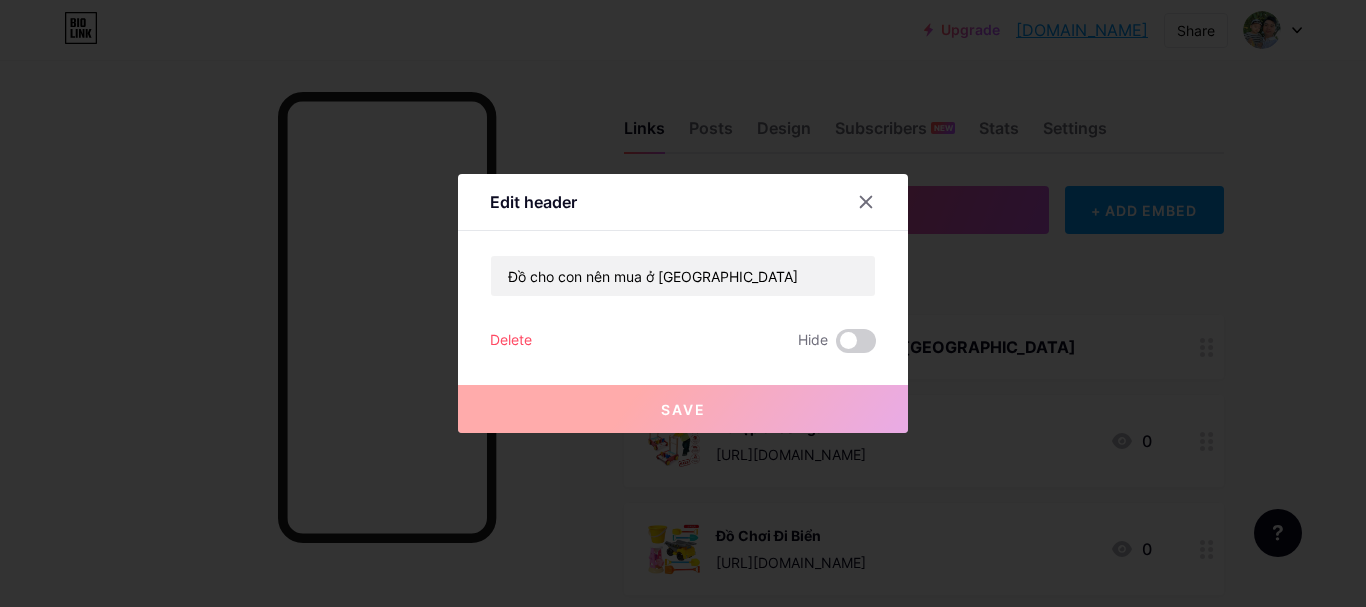click on "Delete" at bounding box center (511, 341) 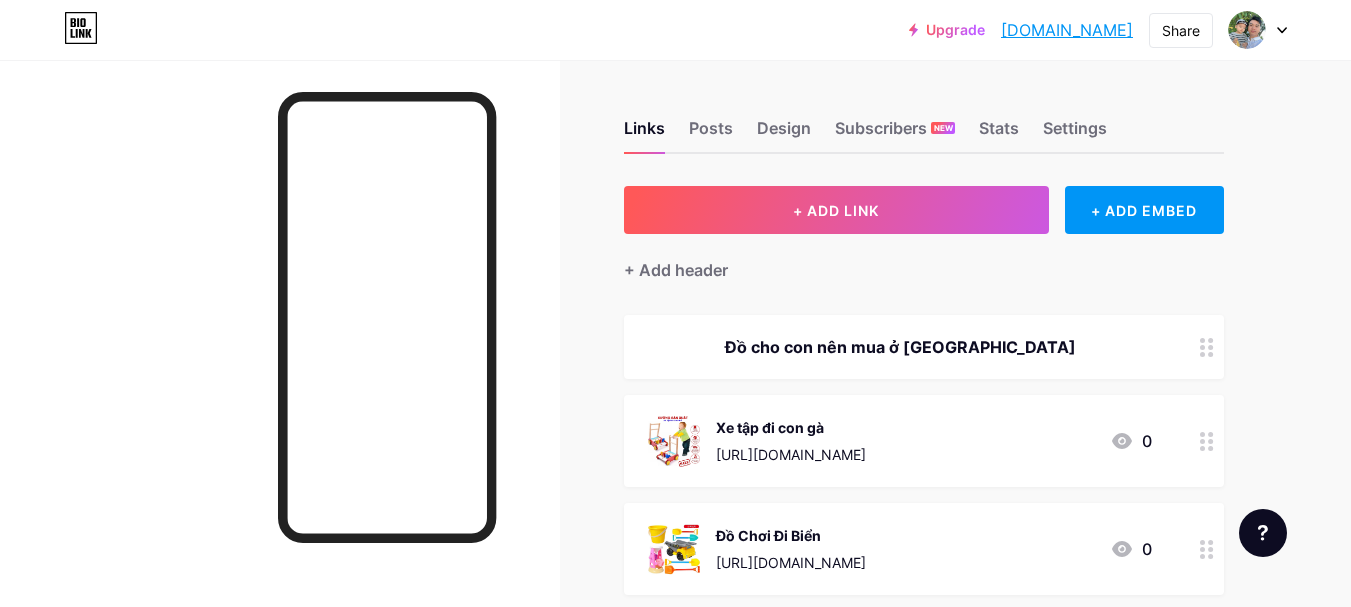 click on "Confirm" at bounding box center (787, 380) 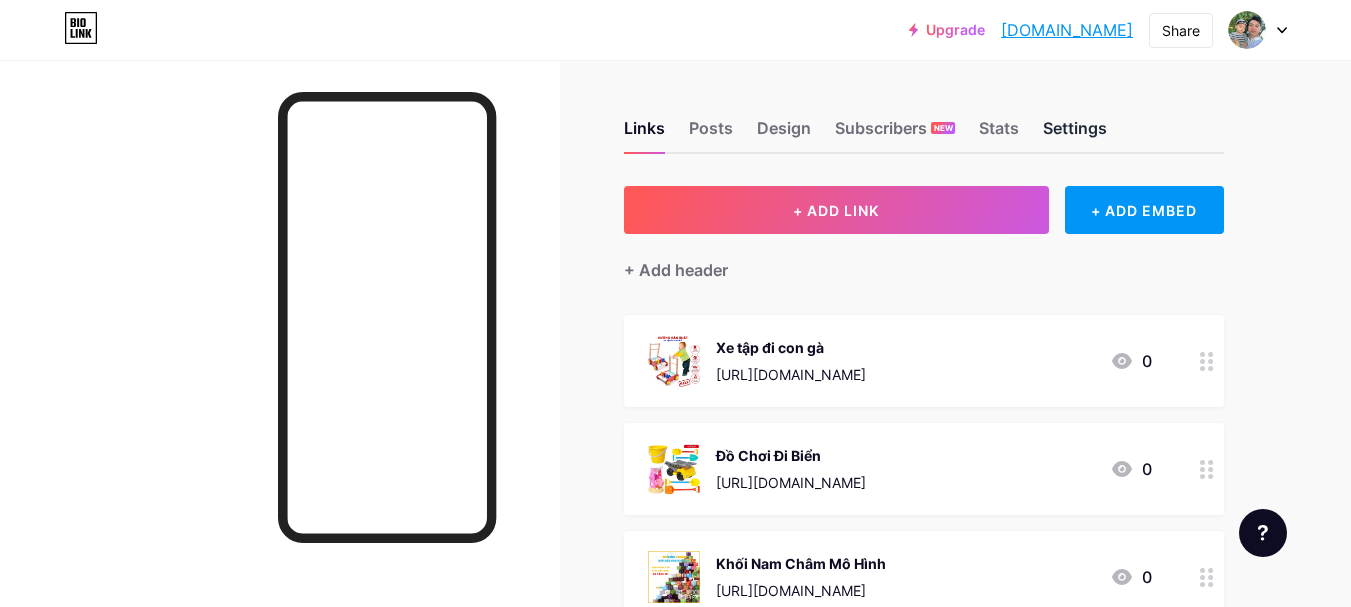 click on "Settings" at bounding box center (1075, 134) 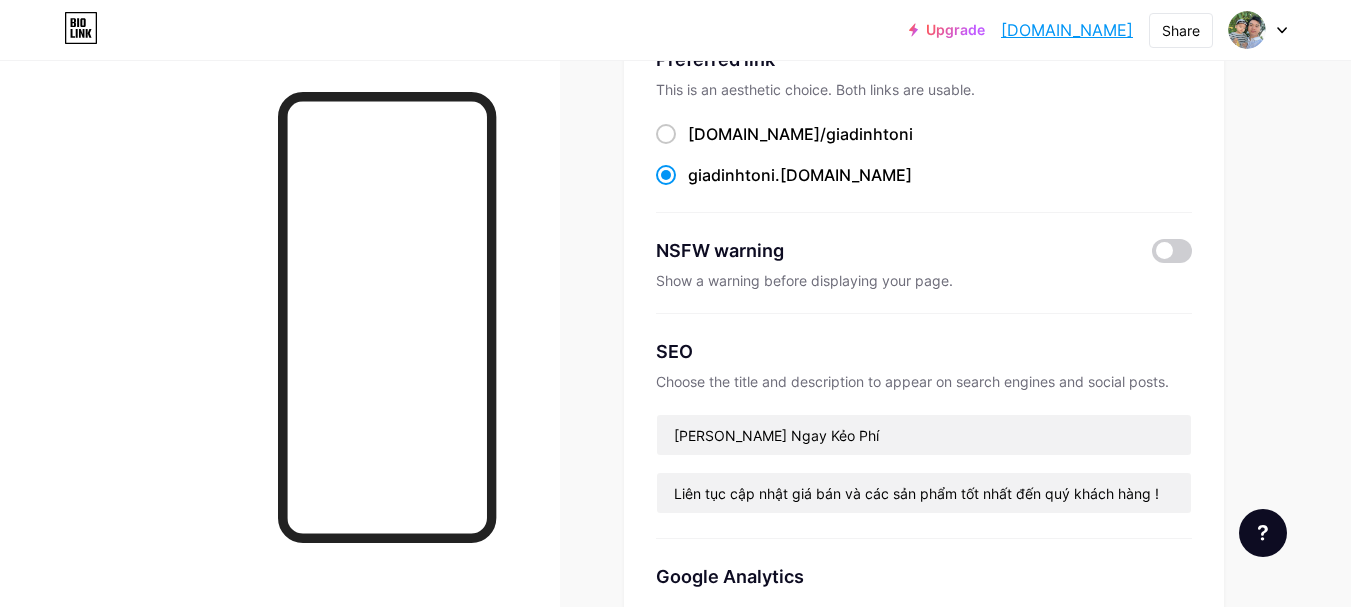 scroll, scrollTop: 200, scrollLeft: 0, axis: vertical 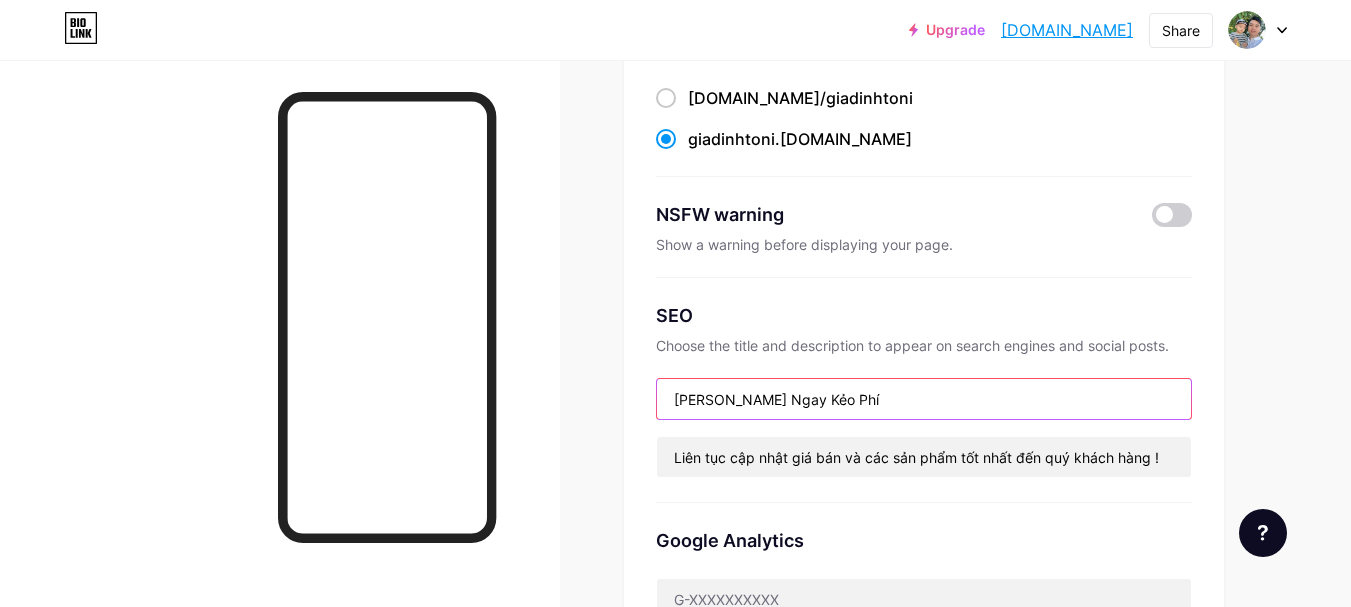 click on "[PERSON_NAME] Ngay Kẻo Phí" at bounding box center (924, 399) 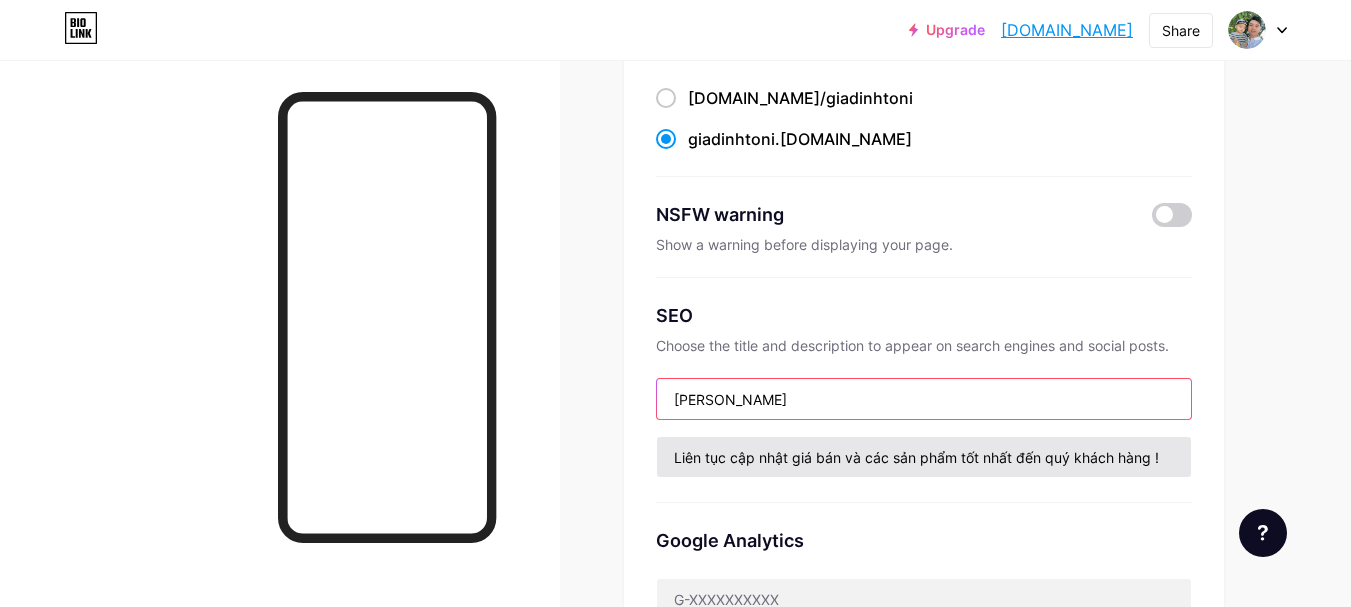type on "[PERSON_NAME]" 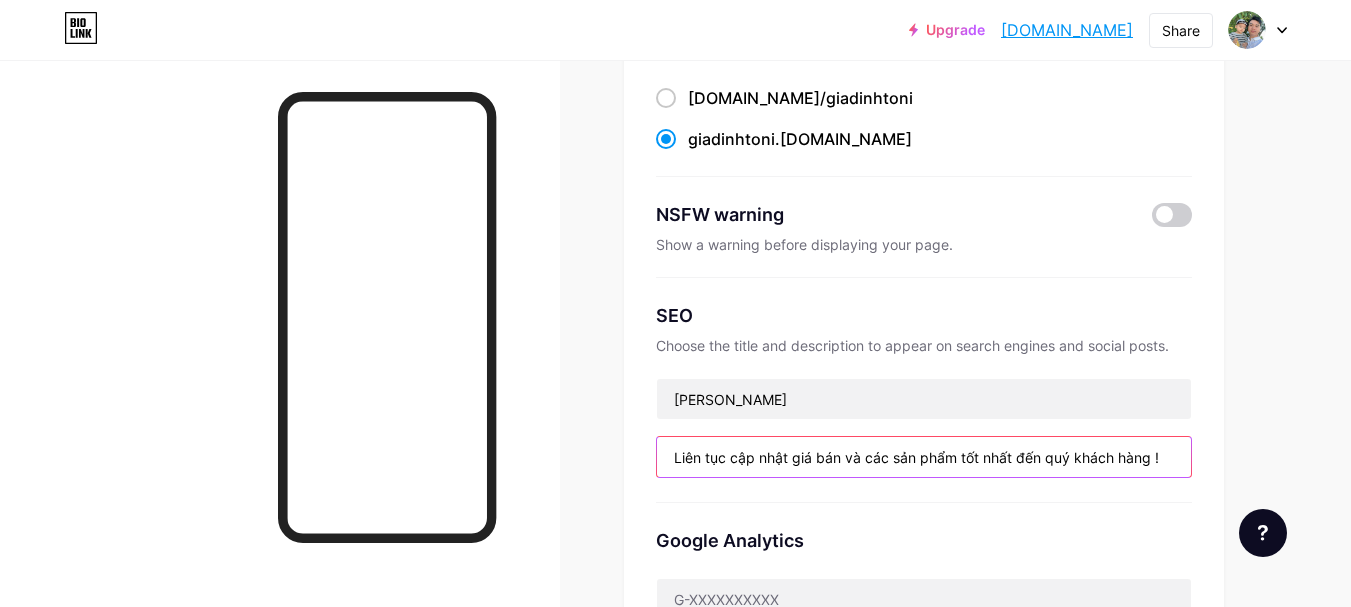 click on "Liên tục cập nhật giá bán và các sản phẩm tốt nhất đến quý khách hàng !" at bounding box center (924, 457) 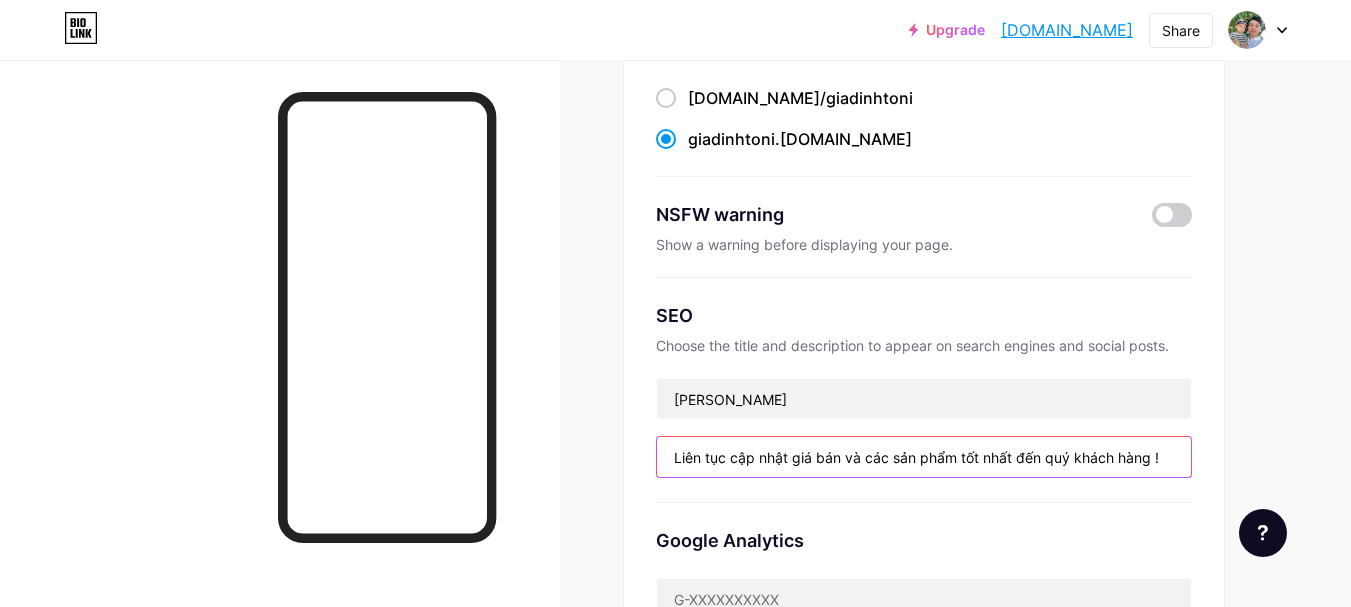 drag, startPoint x: 1177, startPoint y: 462, endPoint x: 660, endPoint y: 463, distance: 517.001 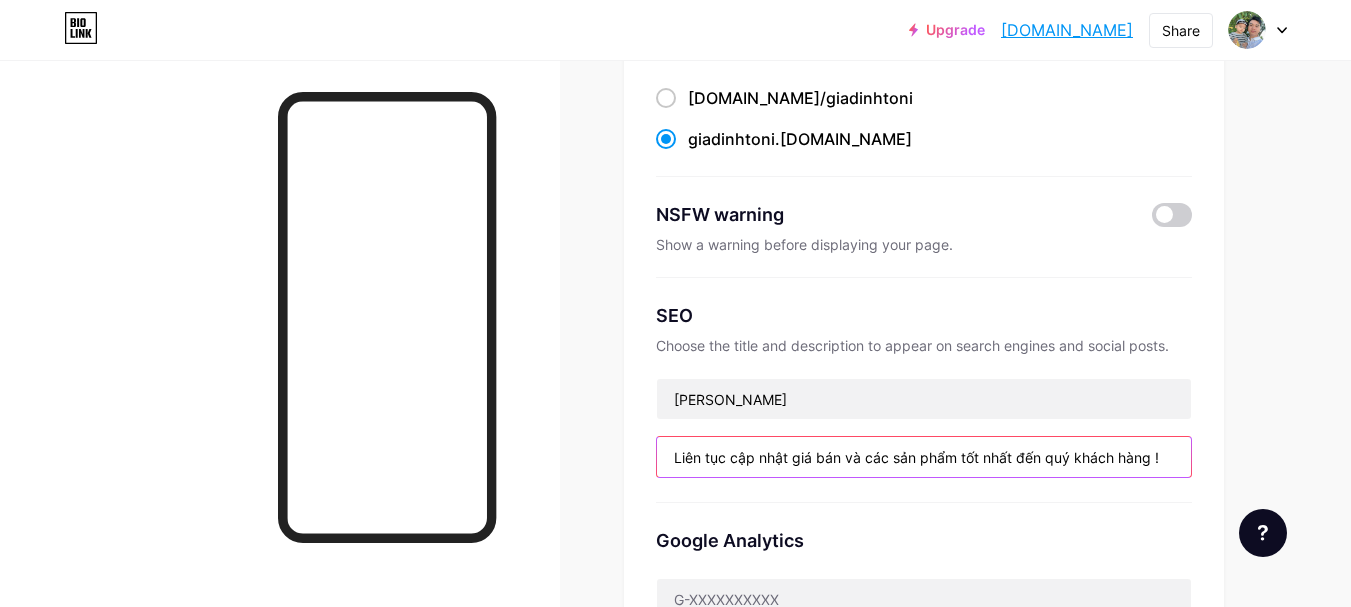 click on "Liên tục cập nhật giá bán và các sản phẩm tốt nhất đến quý khách hàng !" at bounding box center [924, 457] 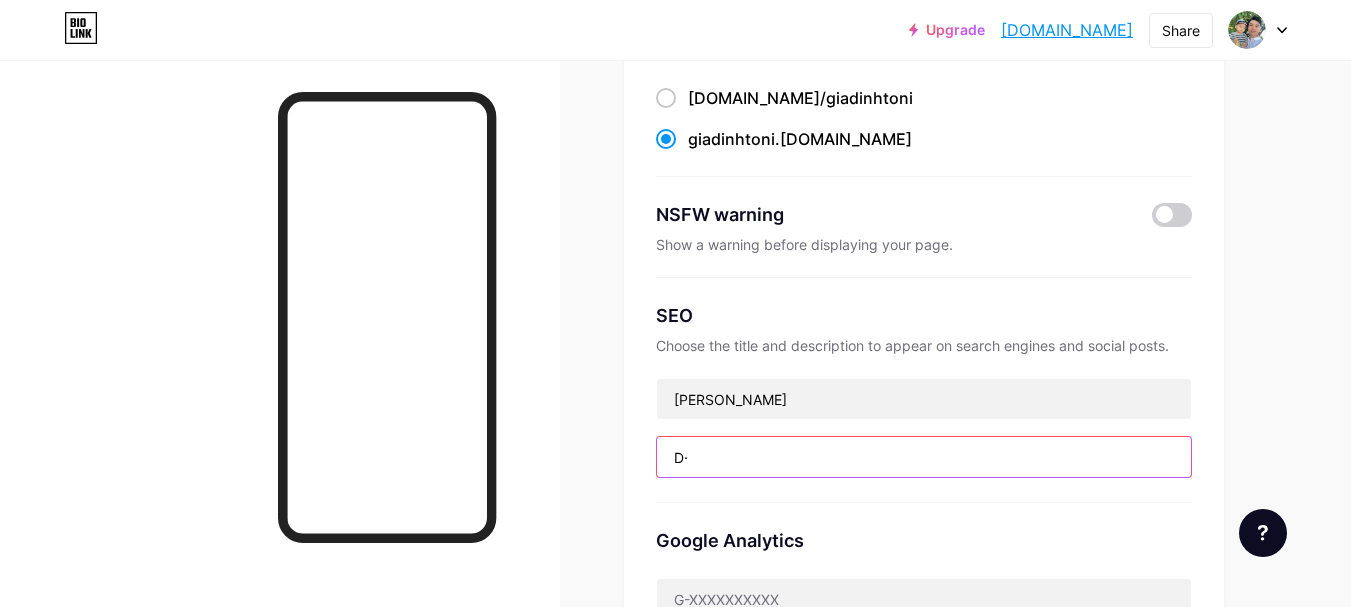 type on "D" 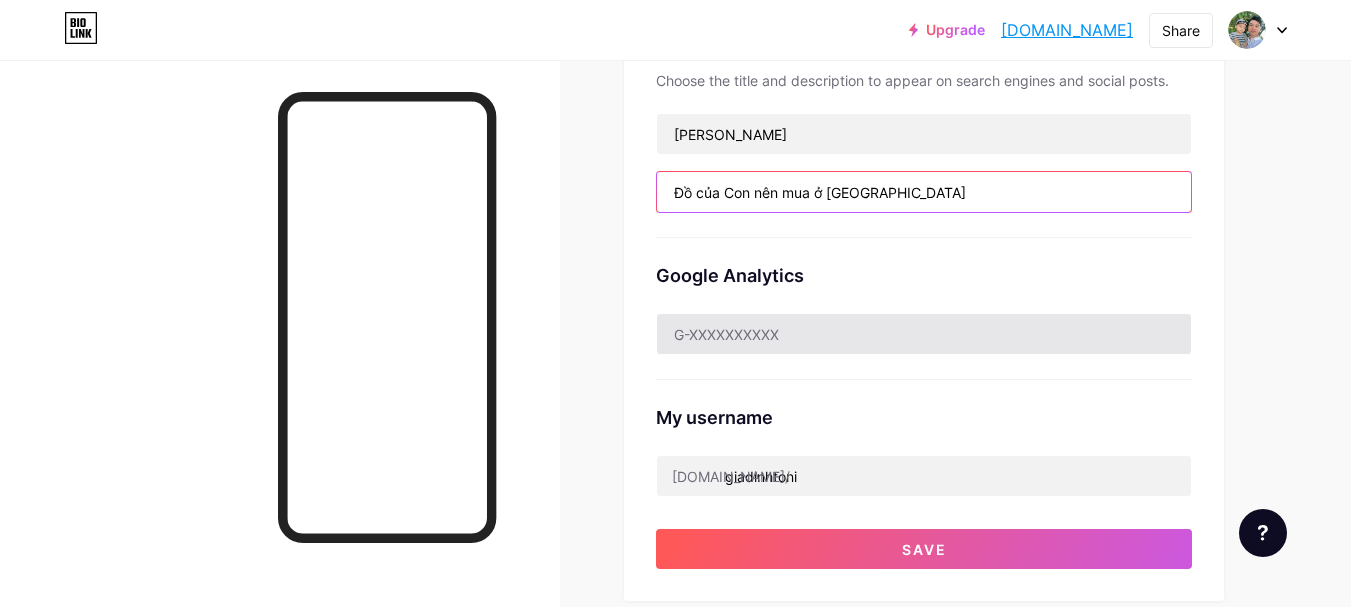 scroll, scrollTop: 500, scrollLeft: 0, axis: vertical 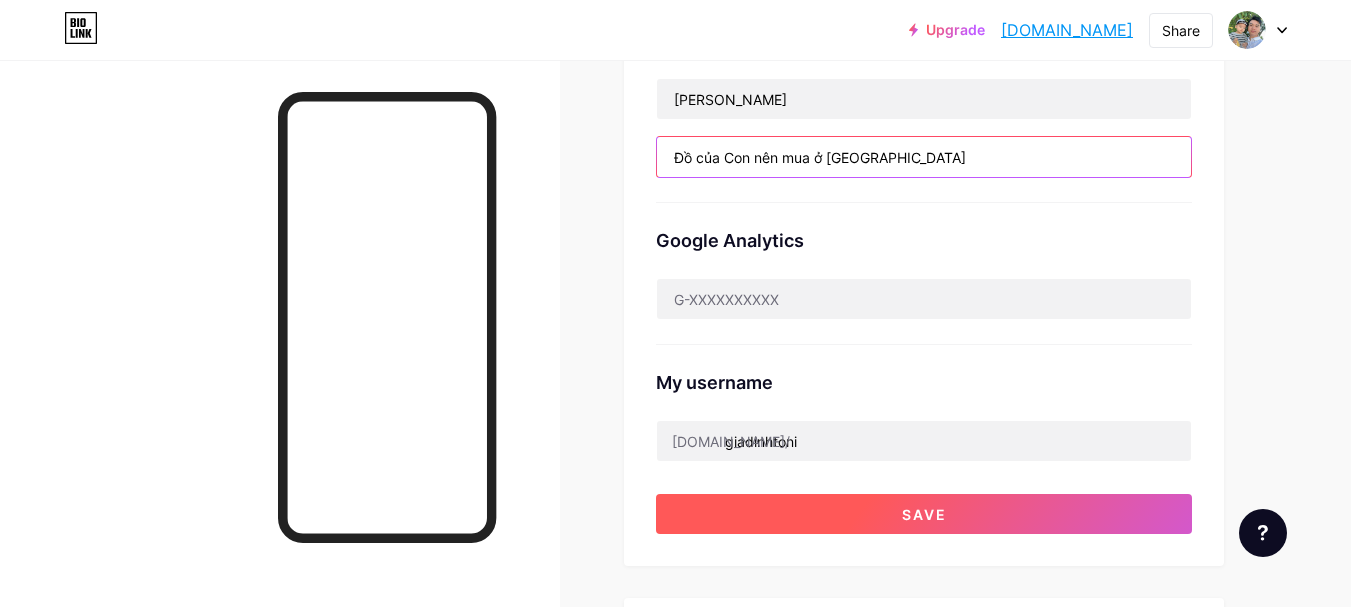 type on "Đồ của Con nên mua ở [GEOGRAPHIC_DATA]" 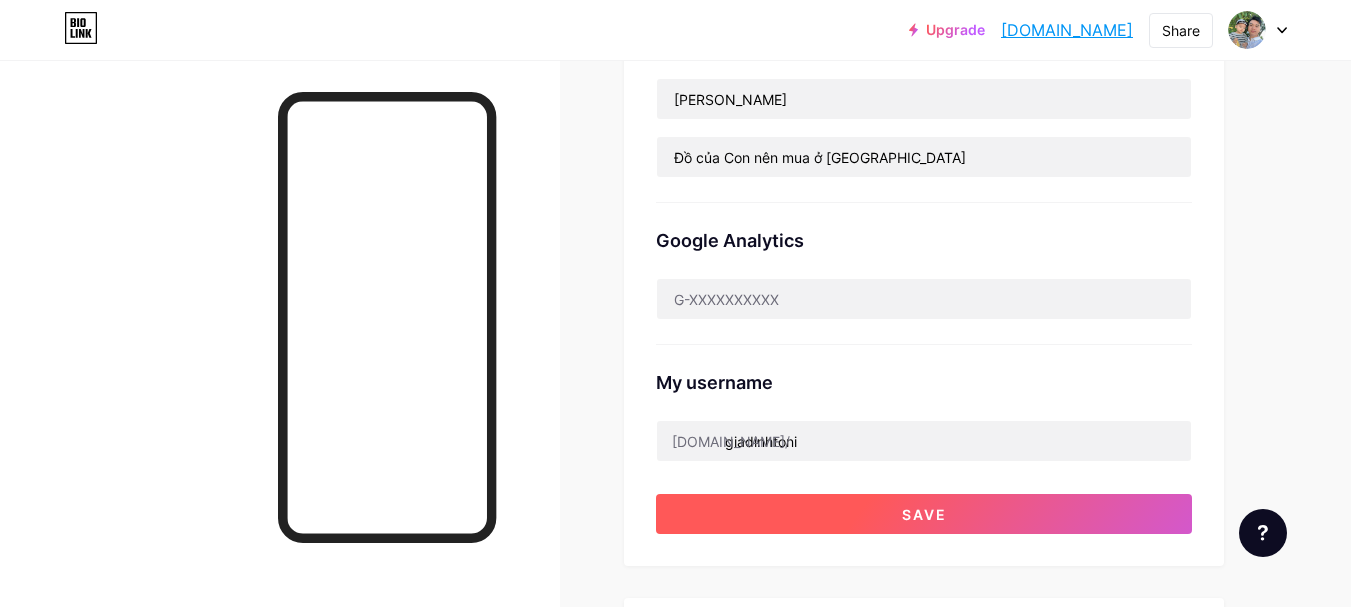 click on "Save" at bounding box center [924, 514] 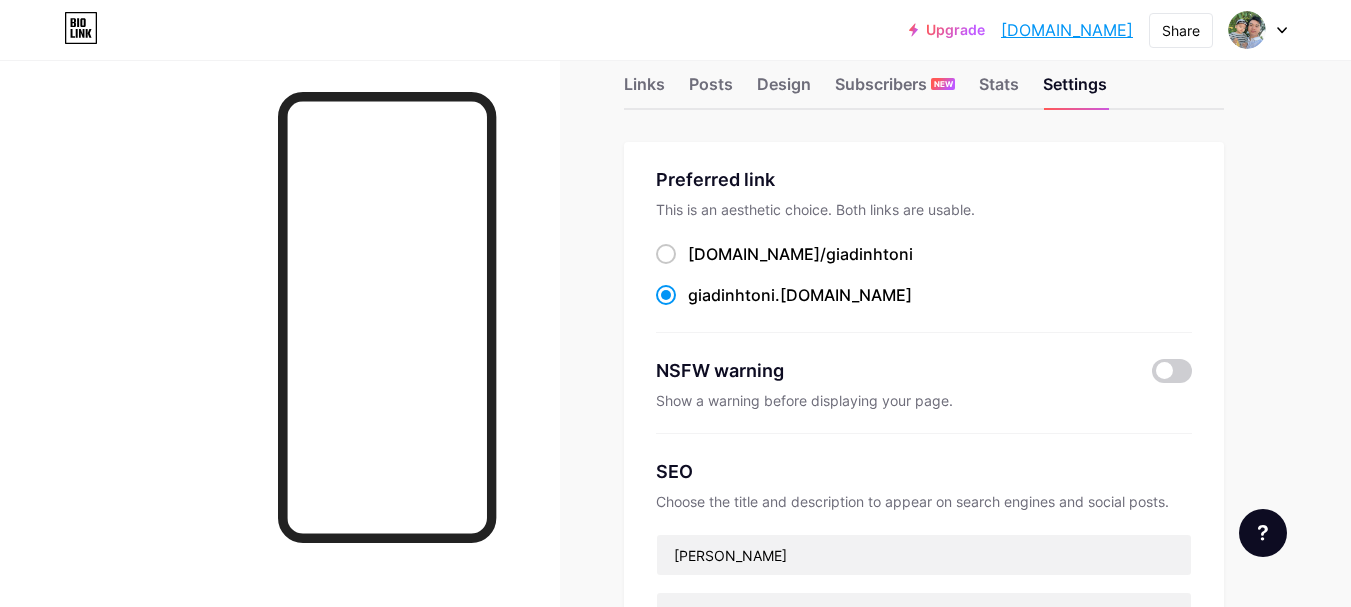 scroll, scrollTop: 0, scrollLeft: 0, axis: both 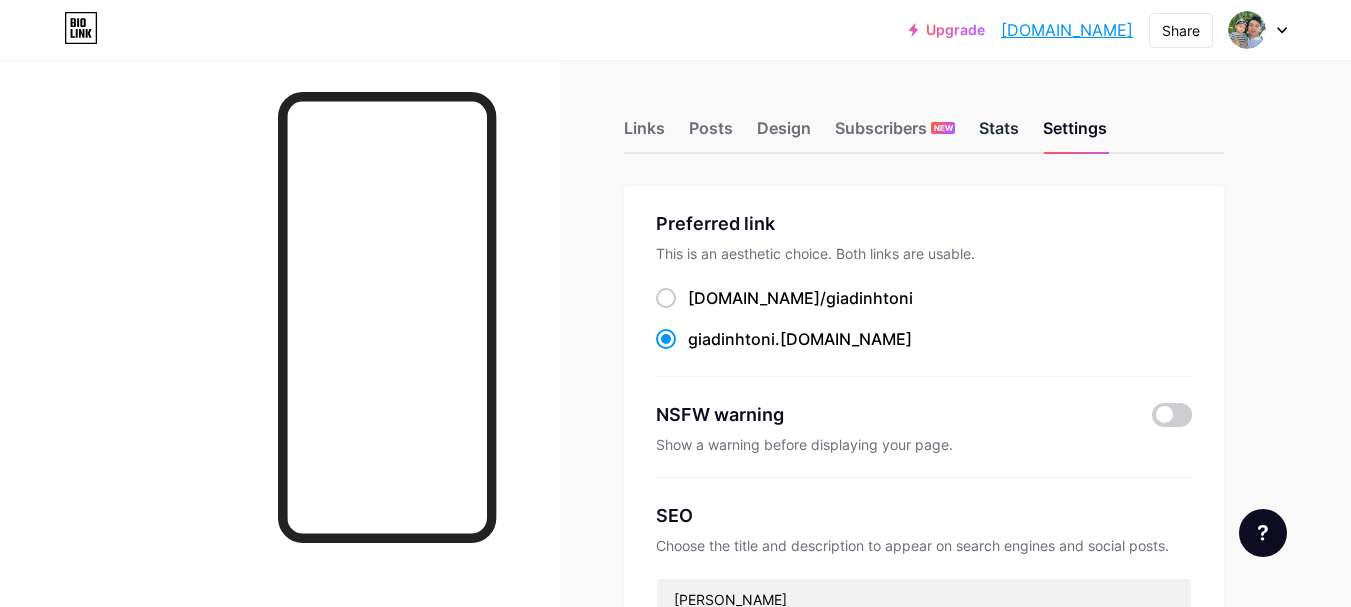 click on "Stats" at bounding box center [999, 134] 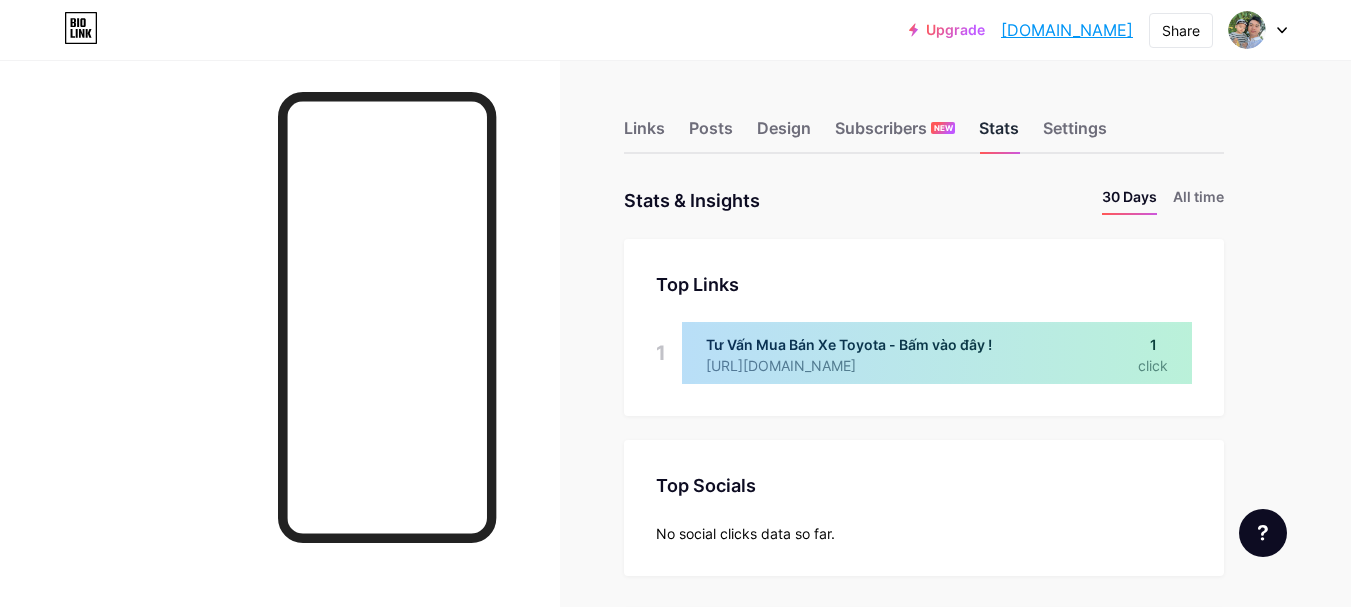 scroll, scrollTop: 999393, scrollLeft: 998649, axis: both 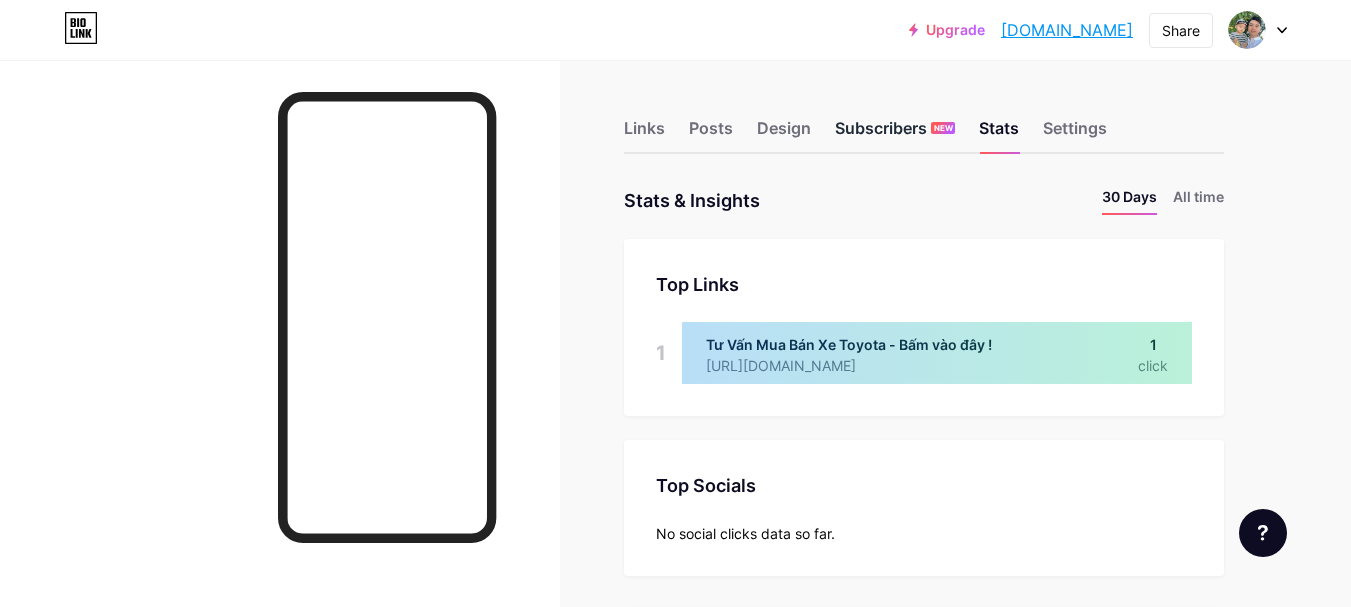 click on "Subscribers
NEW" at bounding box center (895, 134) 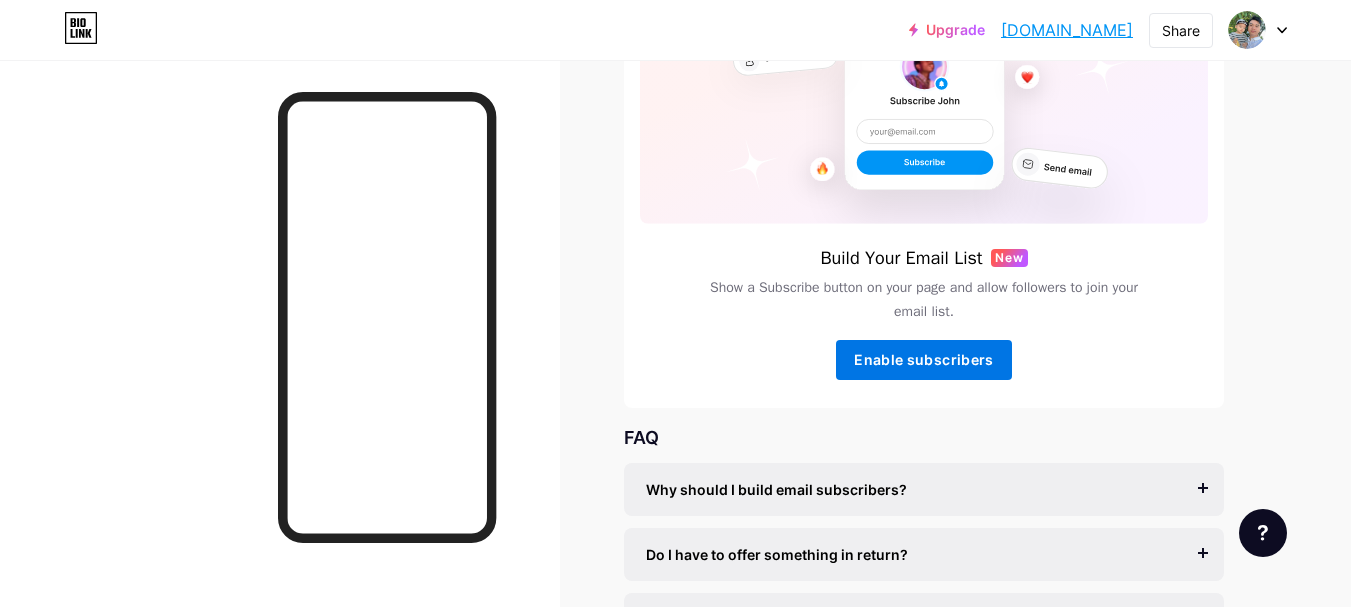 scroll, scrollTop: 0, scrollLeft: 0, axis: both 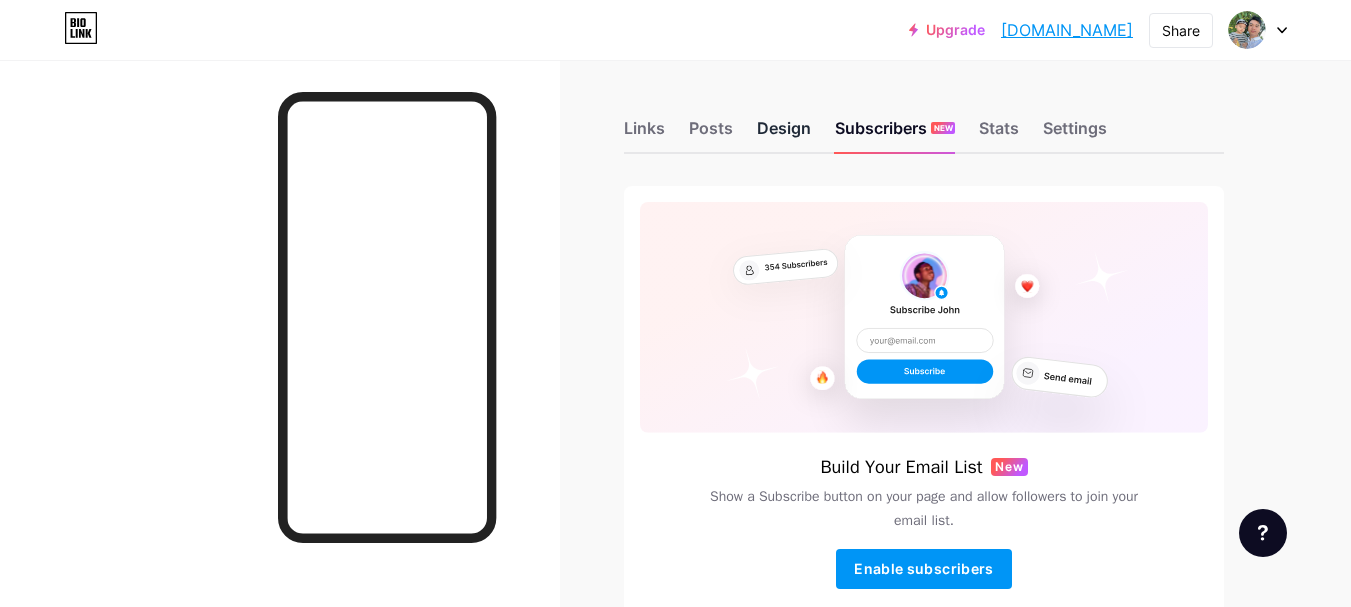 click on "Design" at bounding box center (784, 134) 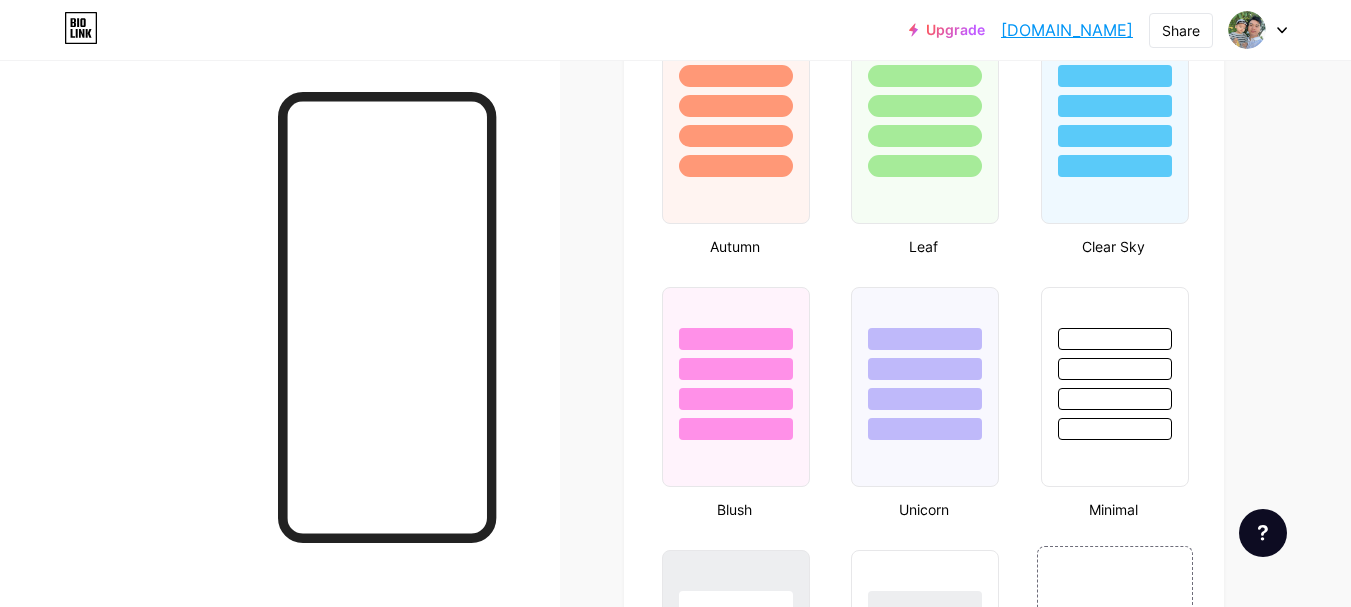 scroll, scrollTop: 1900, scrollLeft: 0, axis: vertical 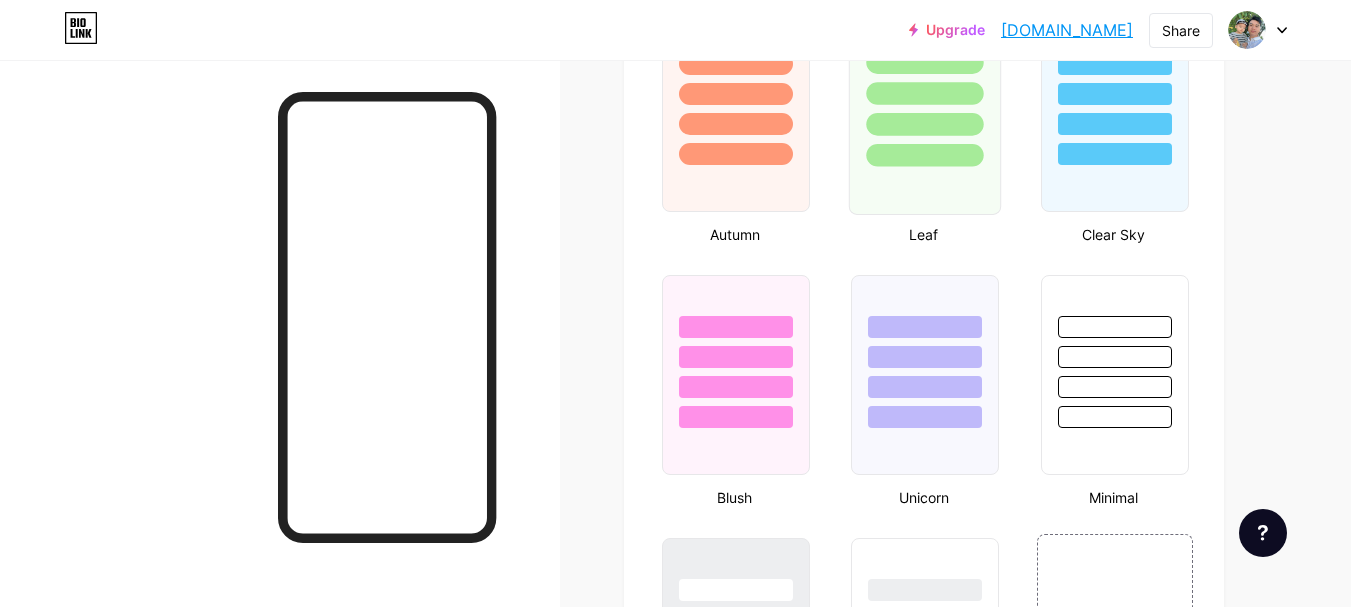 click at bounding box center (925, 155) 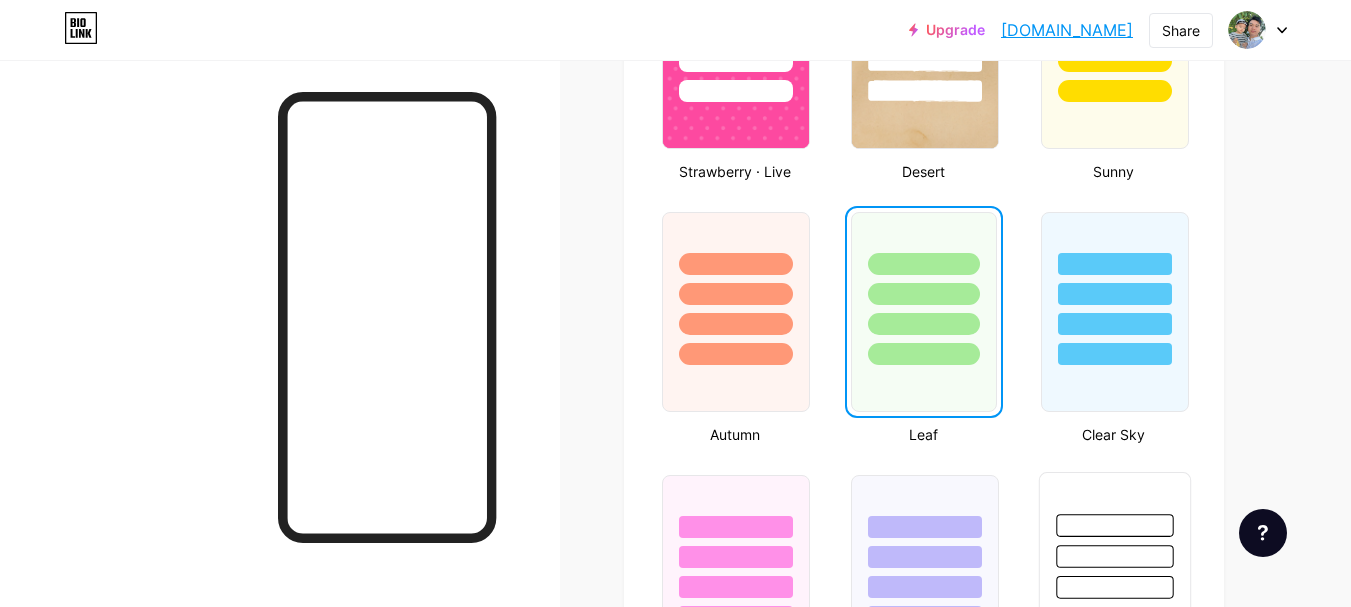 scroll, scrollTop: 1600, scrollLeft: 0, axis: vertical 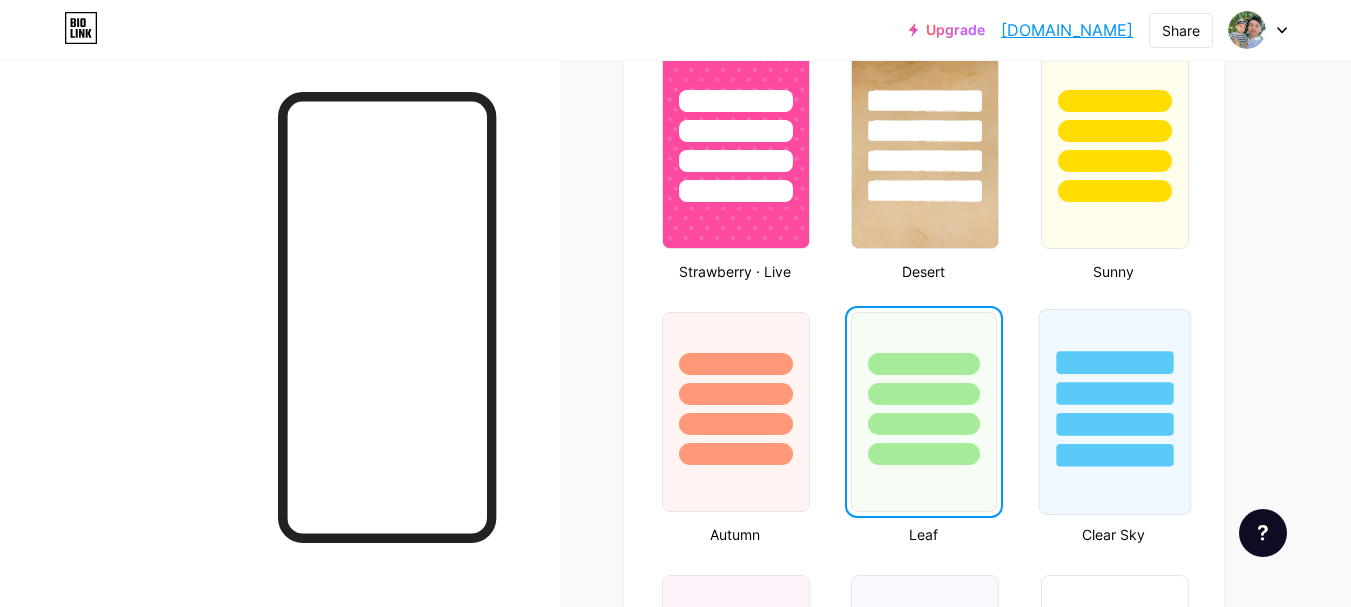click at bounding box center (1114, 362) 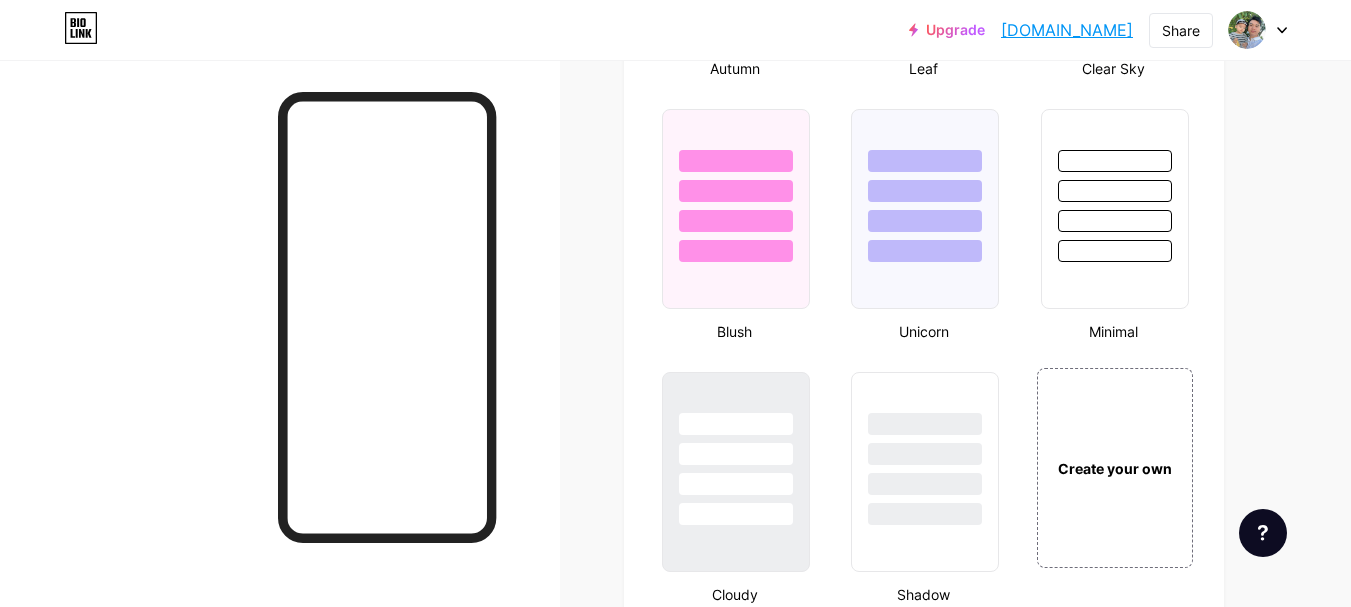 scroll, scrollTop: 2400, scrollLeft: 0, axis: vertical 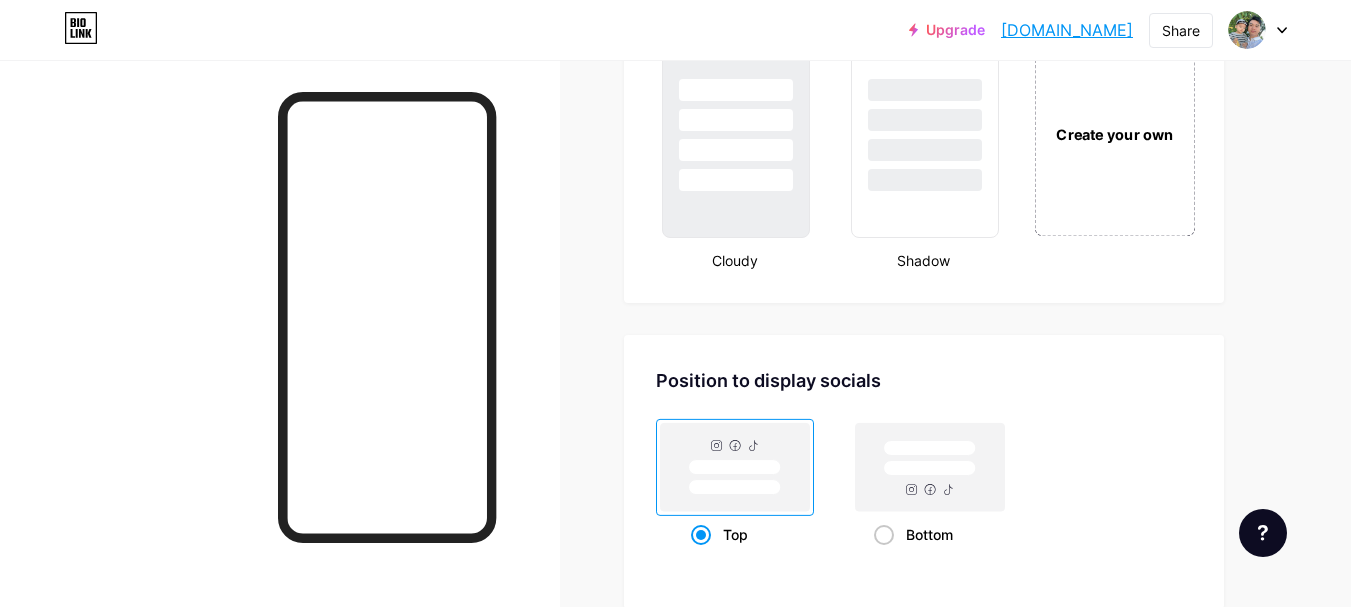 click on "Create your own" at bounding box center [1114, 134] 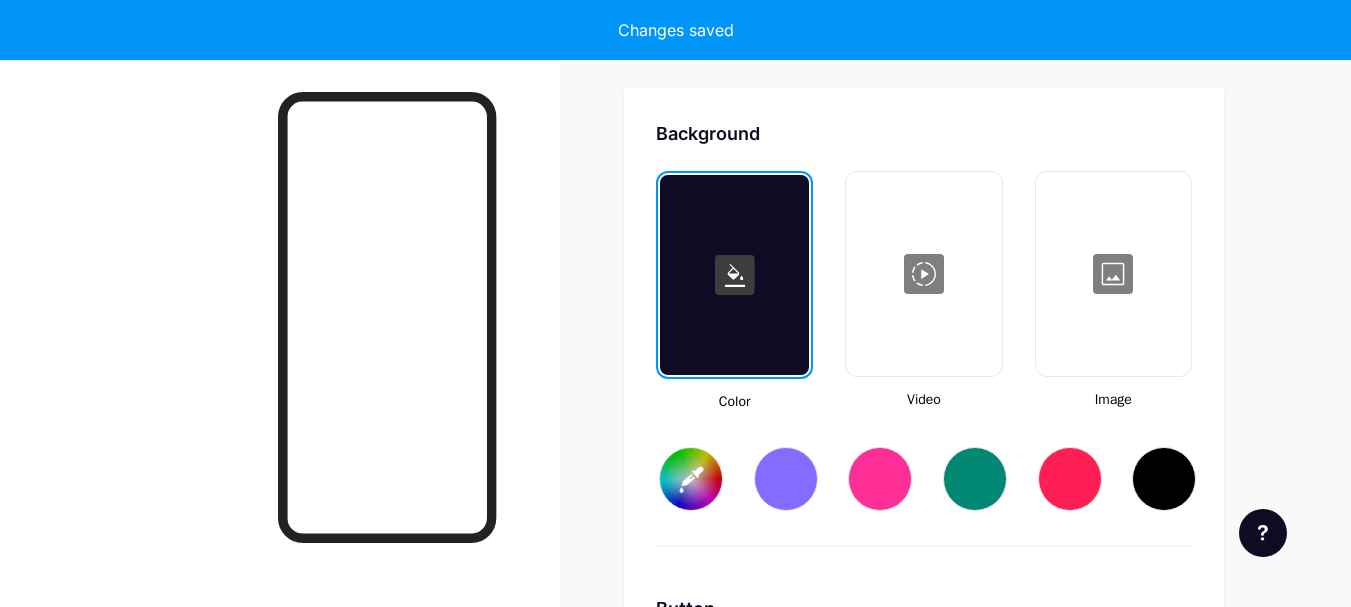 scroll, scrollTop: 2218, scrollLeft: 0, axis: vertical 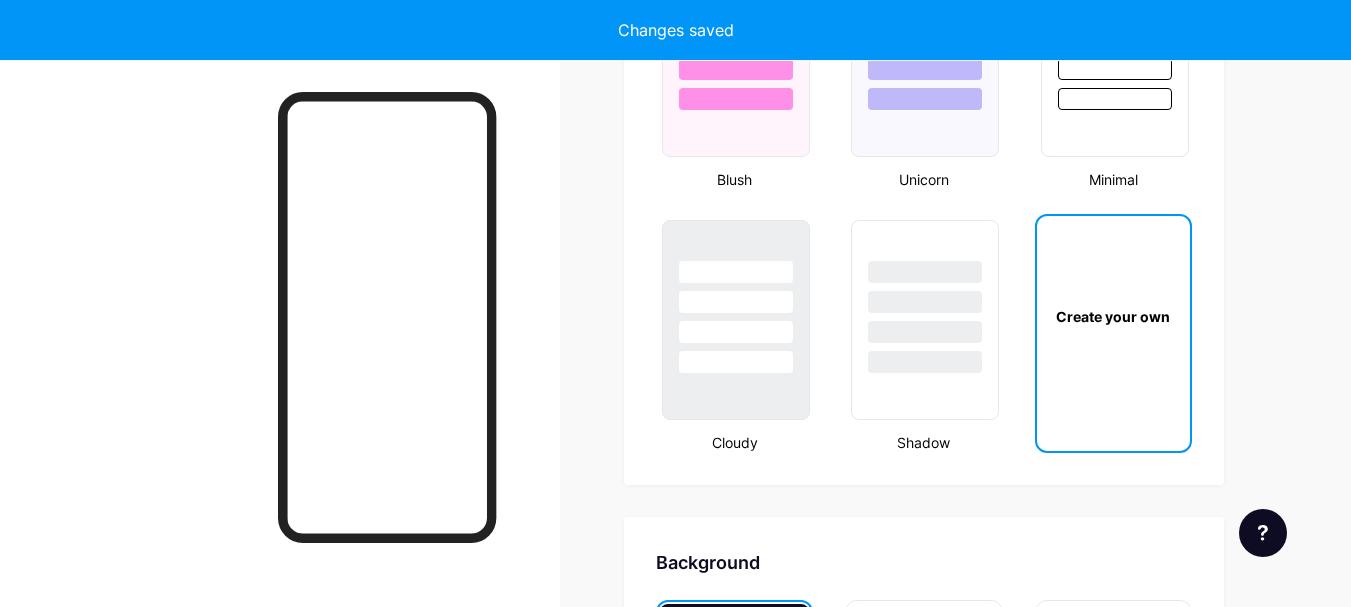 type on "#ffffff" 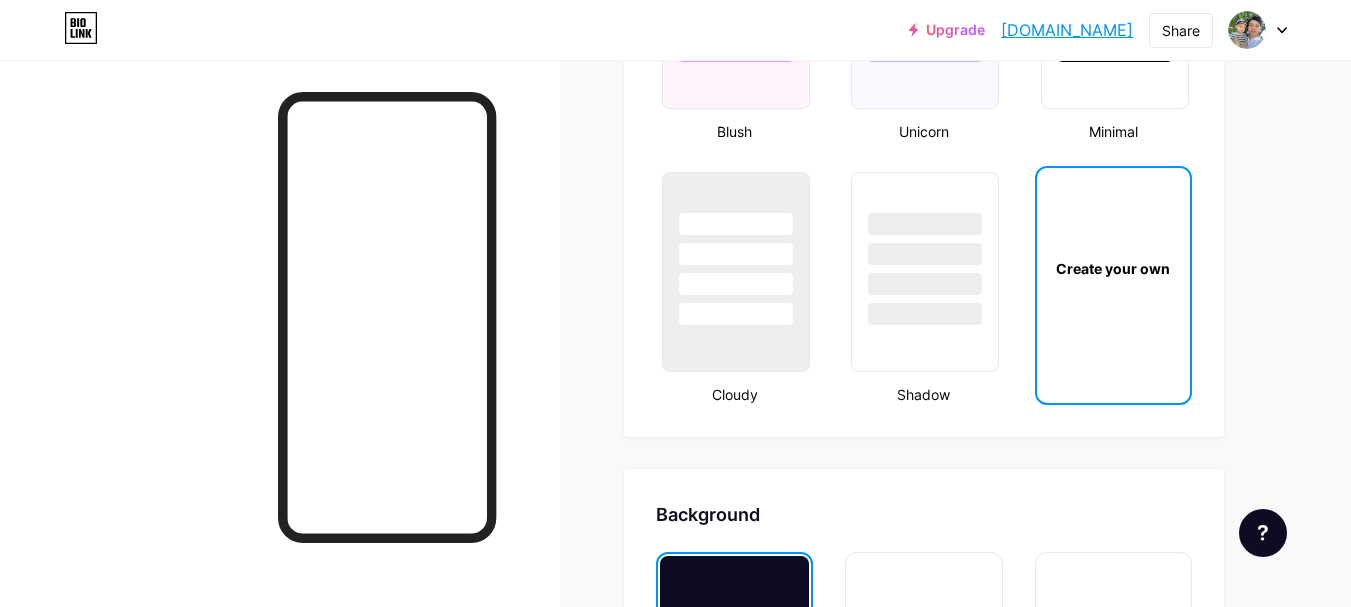 scroll, scrollTop: 2270, scrollLeft: 0, axis: vertical 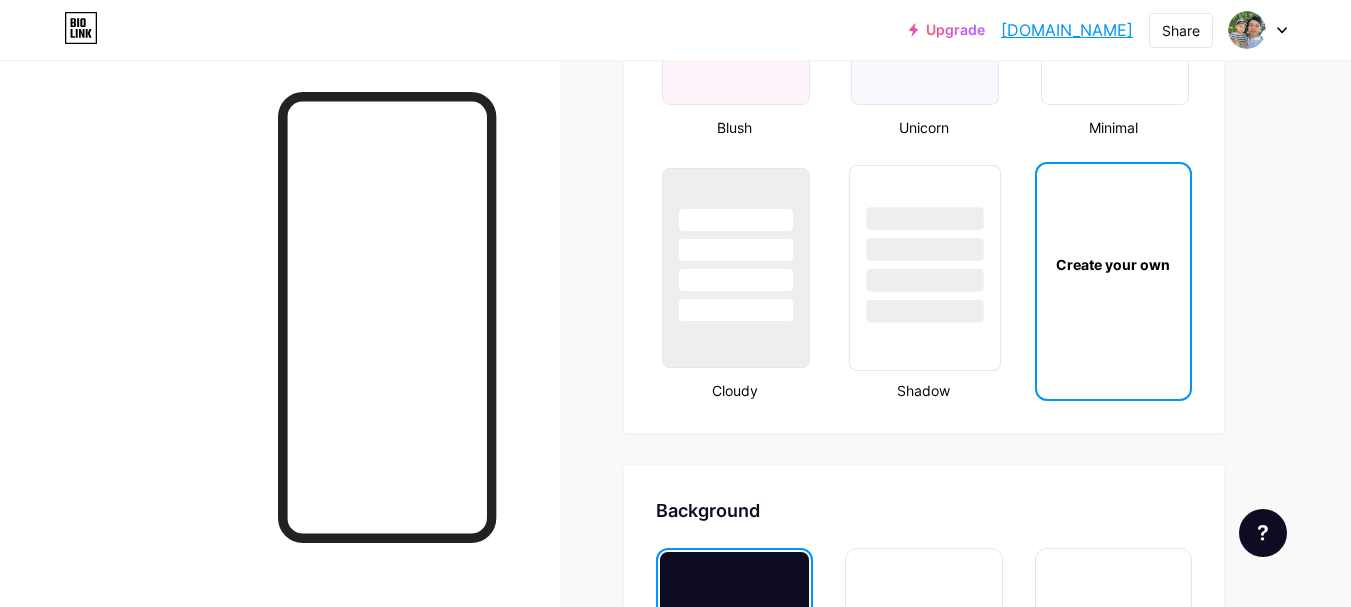 click at bounding box center [925, 280] 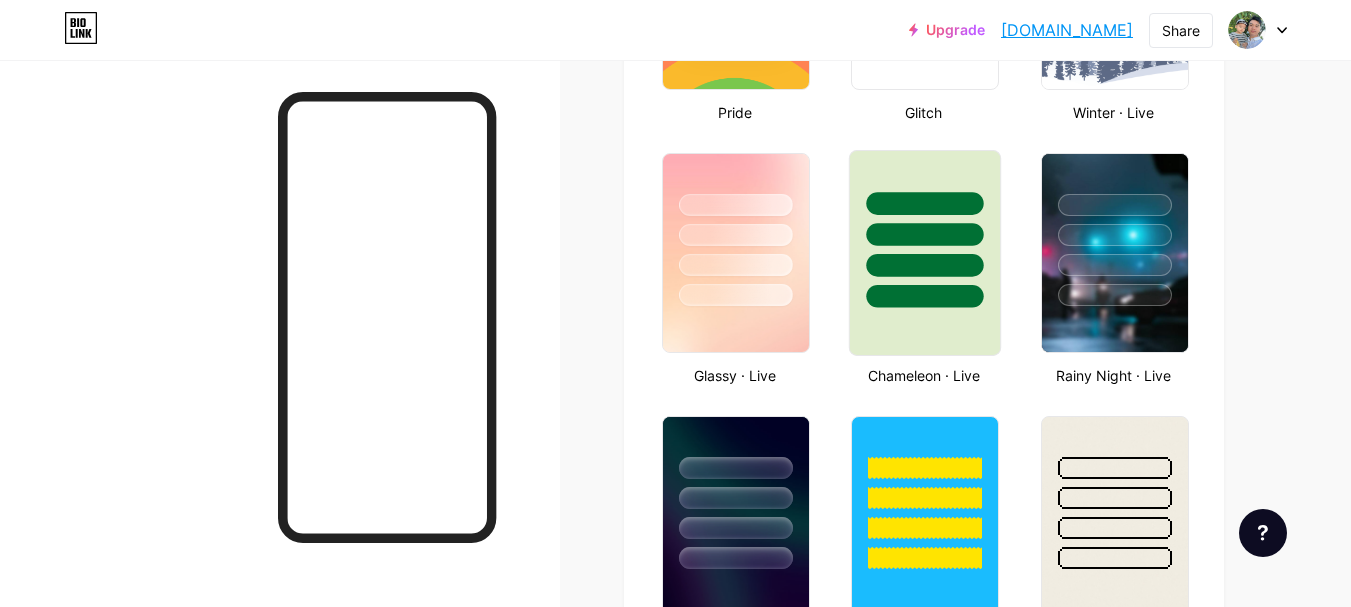 scroll, scrollTop: 870, scrollLeft: 0, axis: vertical 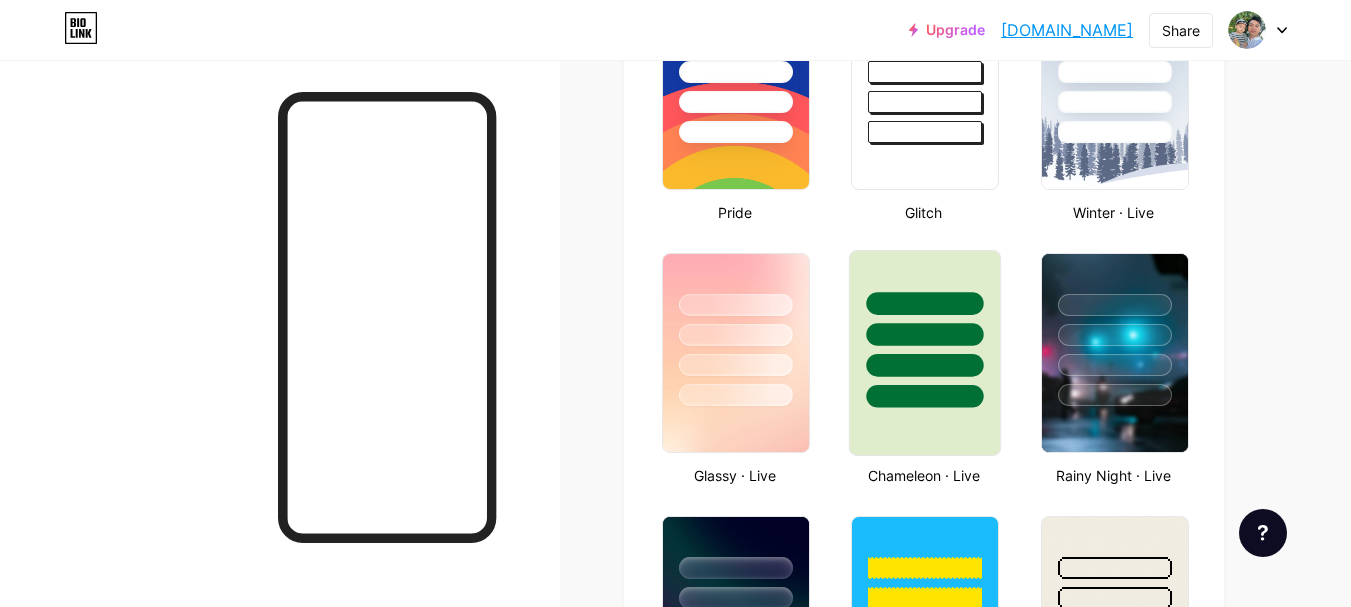 click at bounding box center [925, 334] 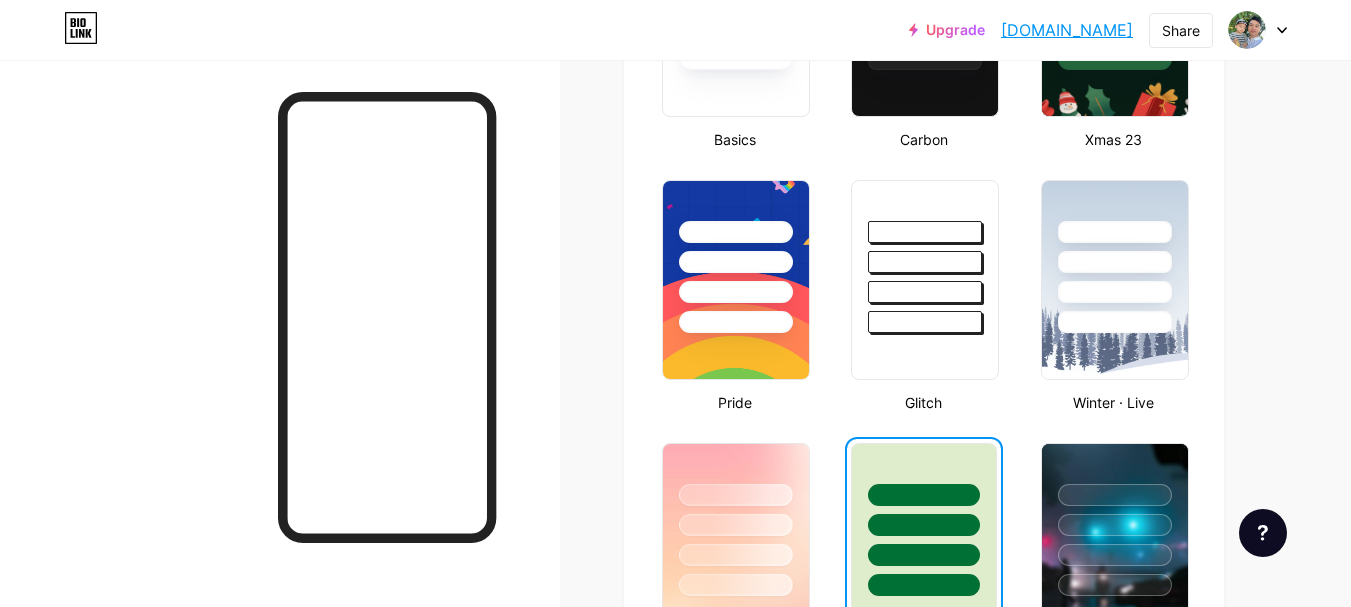 scroll, scrollTop: 670, scrollLeft: 0, axis: vertical 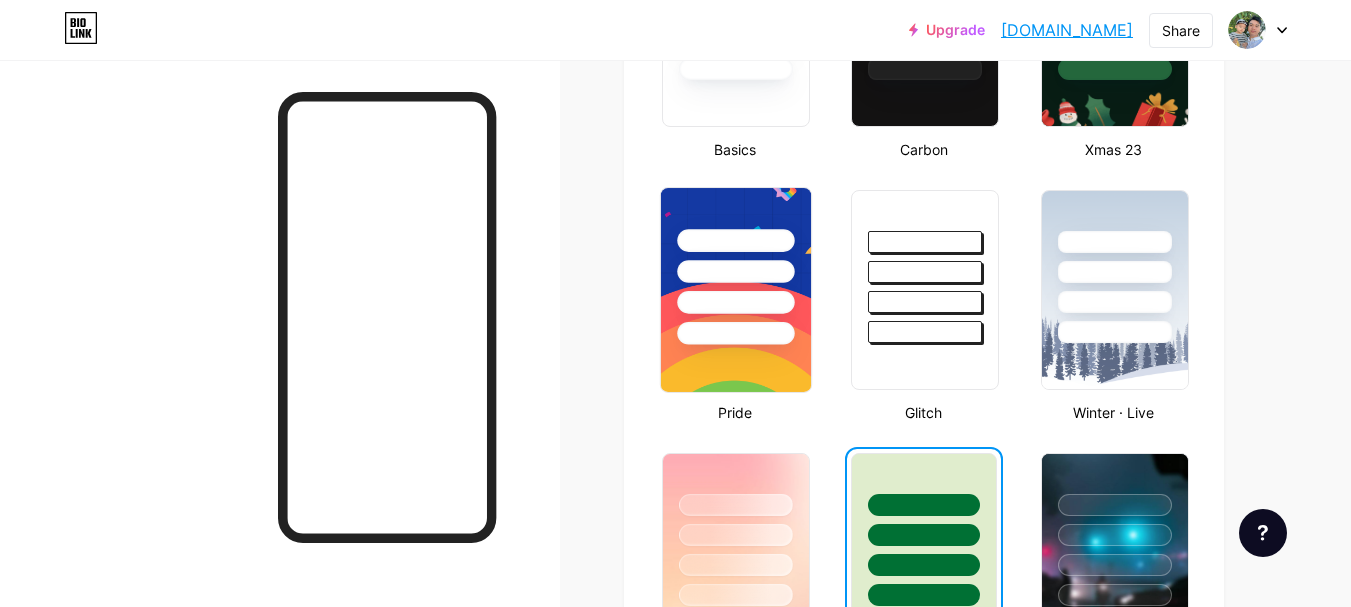 click at bounding box center [735, 302] 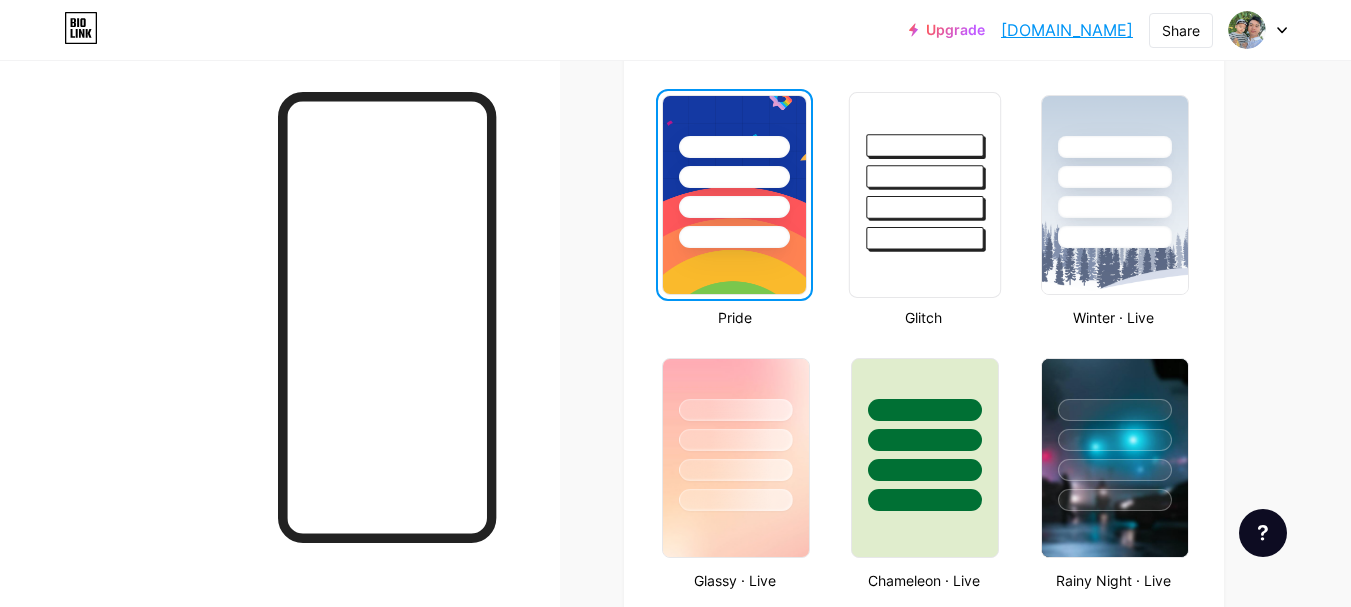 scroll, scrollTop: 770, scrollLeft: 0, axis: vertical 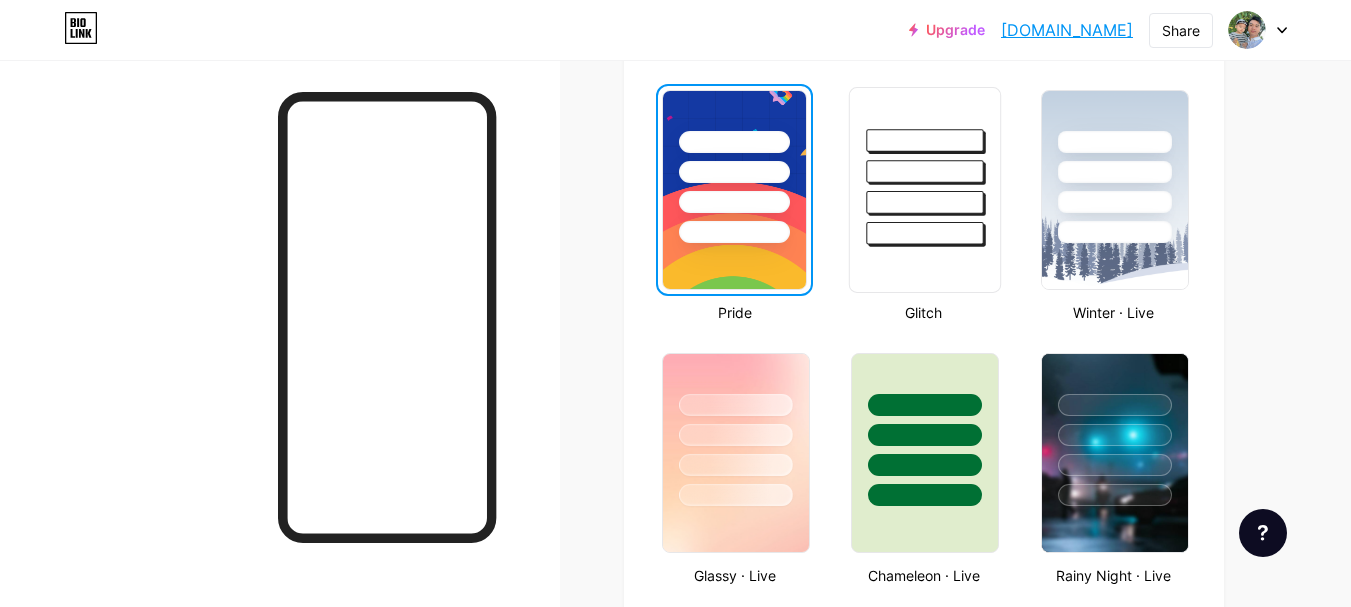 click at bounding box center [925, 233] 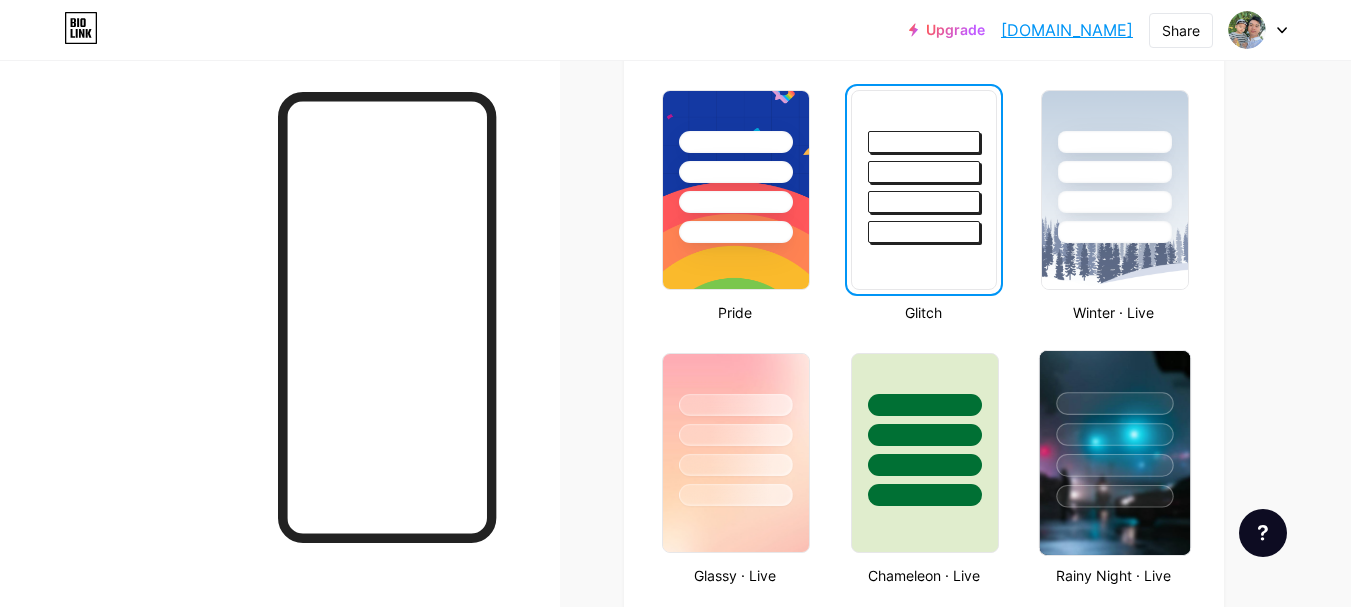 click at bounding box center (1114, 465) 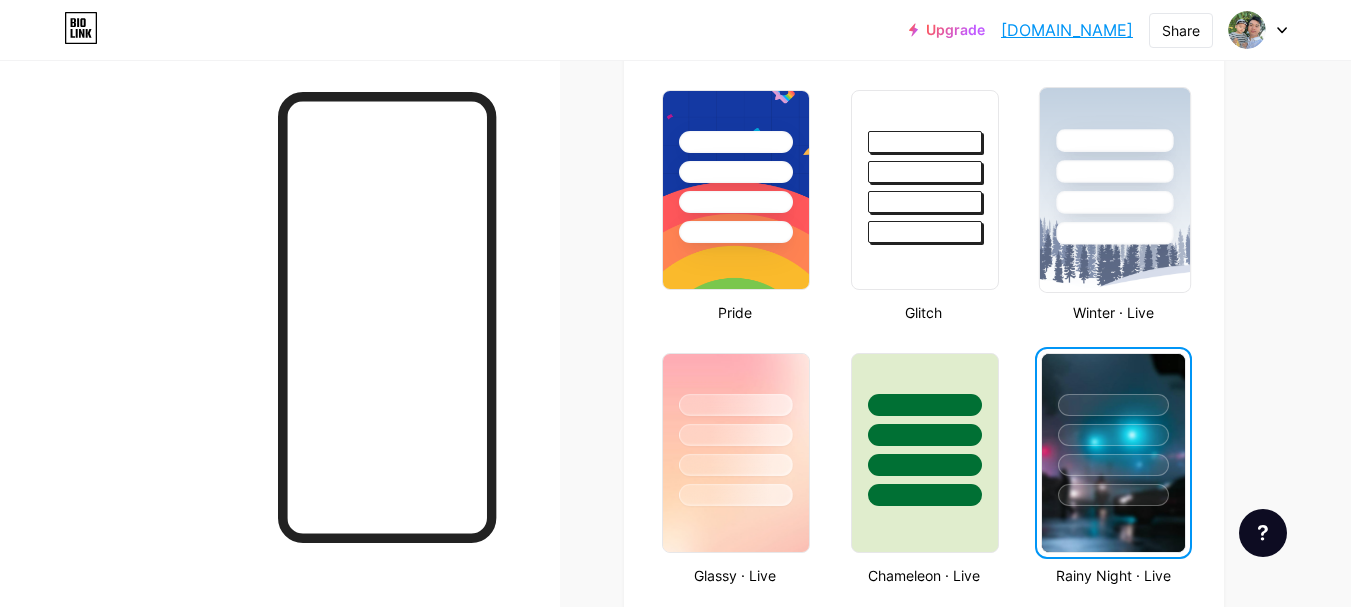 click at bounding box center [1114, 233] 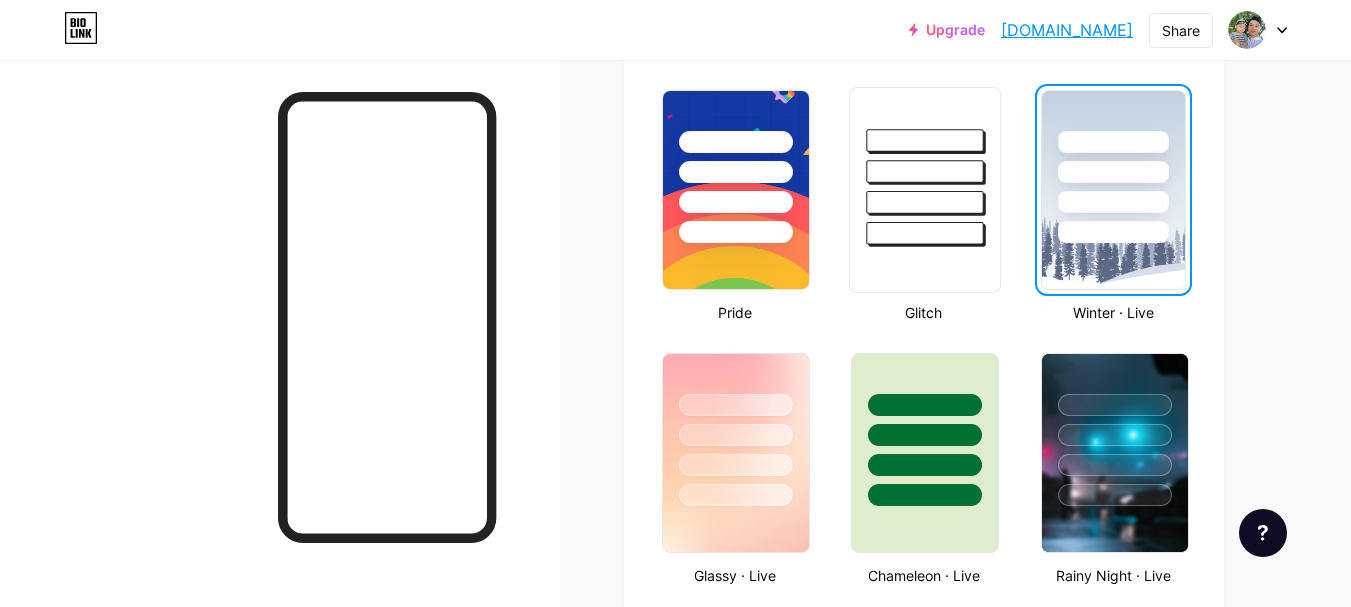 click at bounding box center (925, 202) 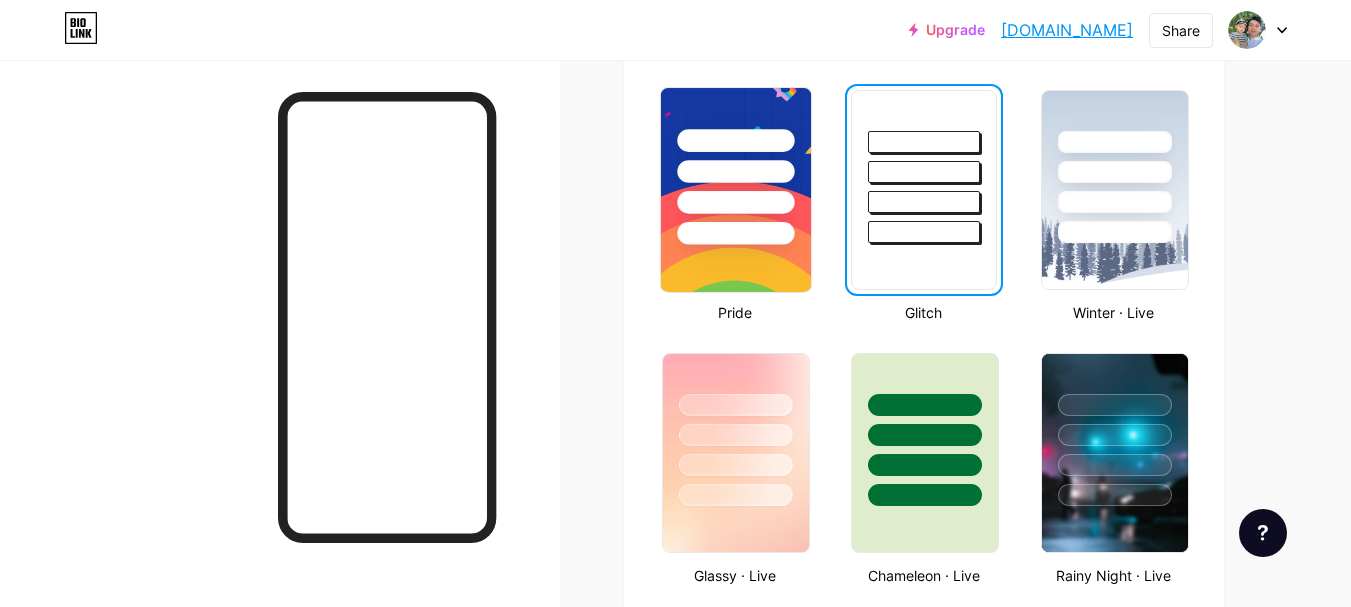 click at bounding box center (735, 233) 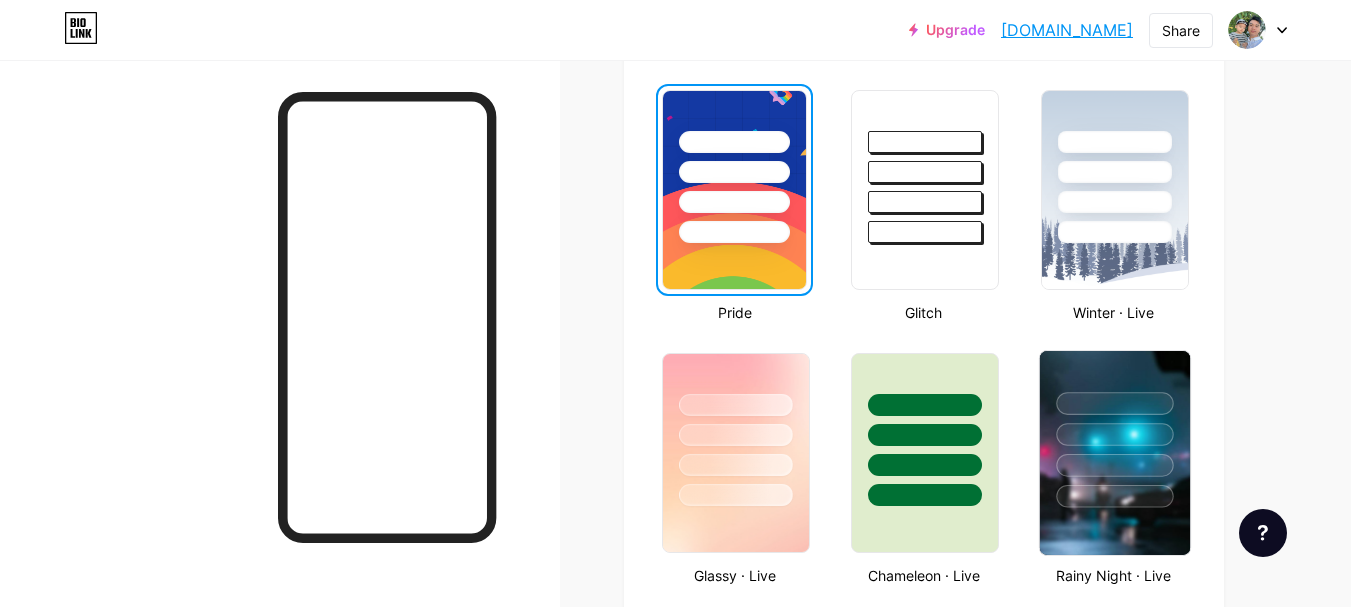 click at bounding box center (1114, 465) 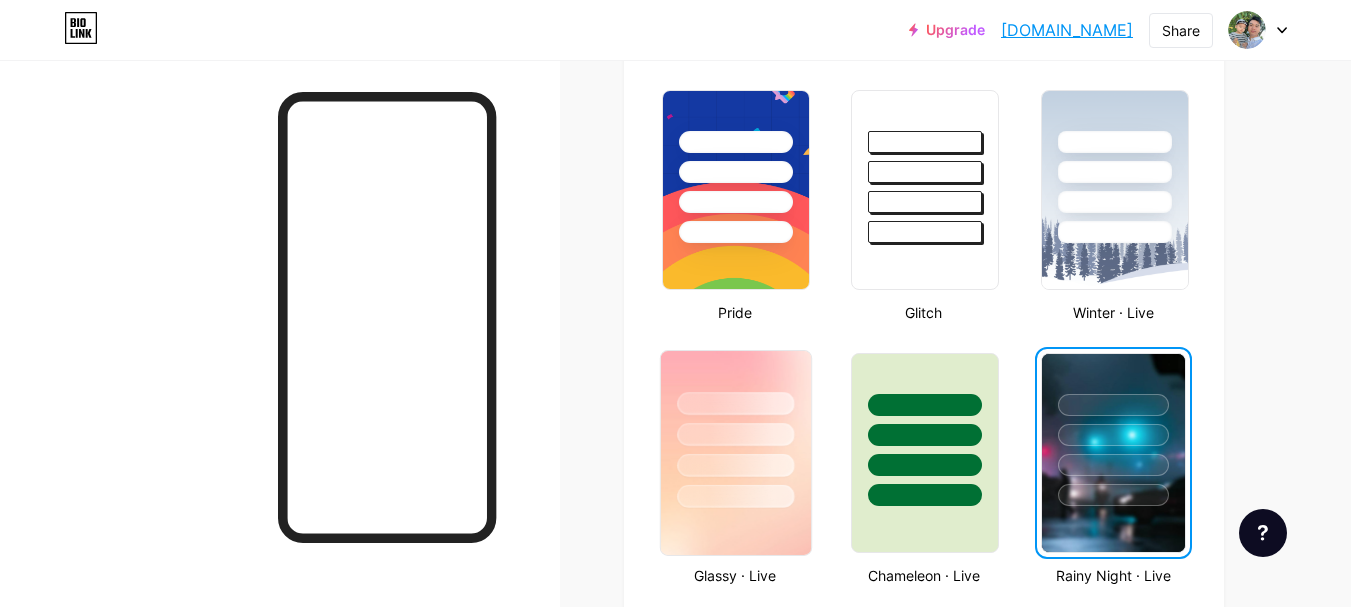 click at bounding box center [735, 465] 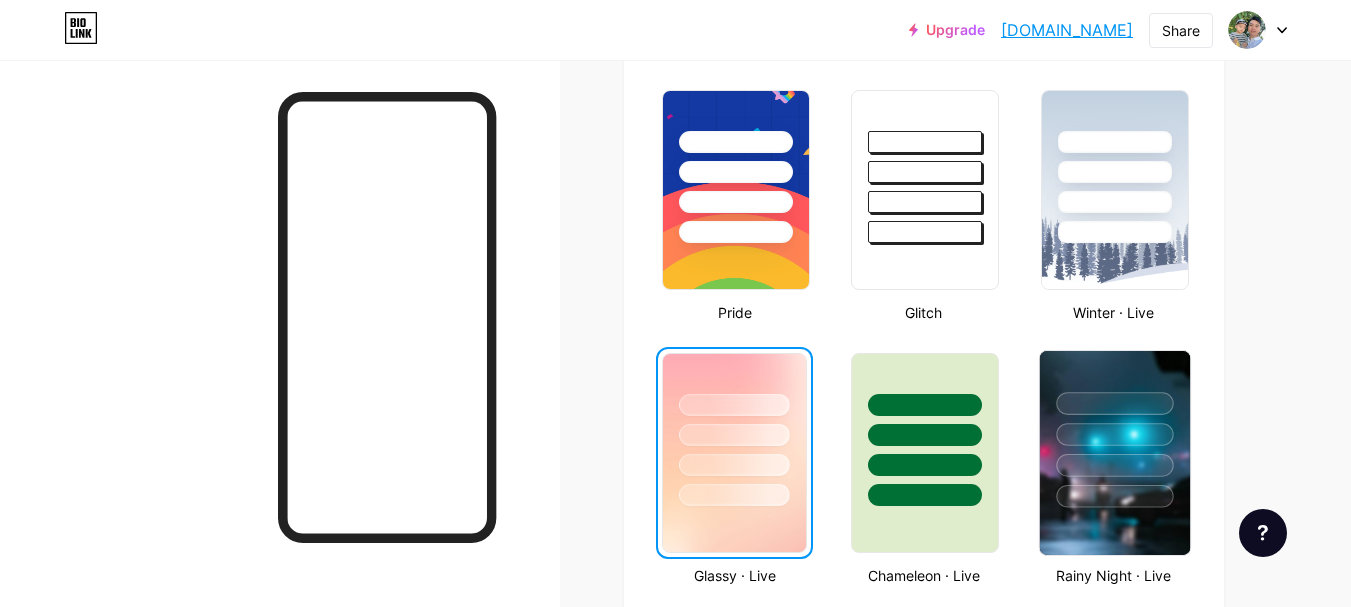 click at bounding box center [1114, 465] 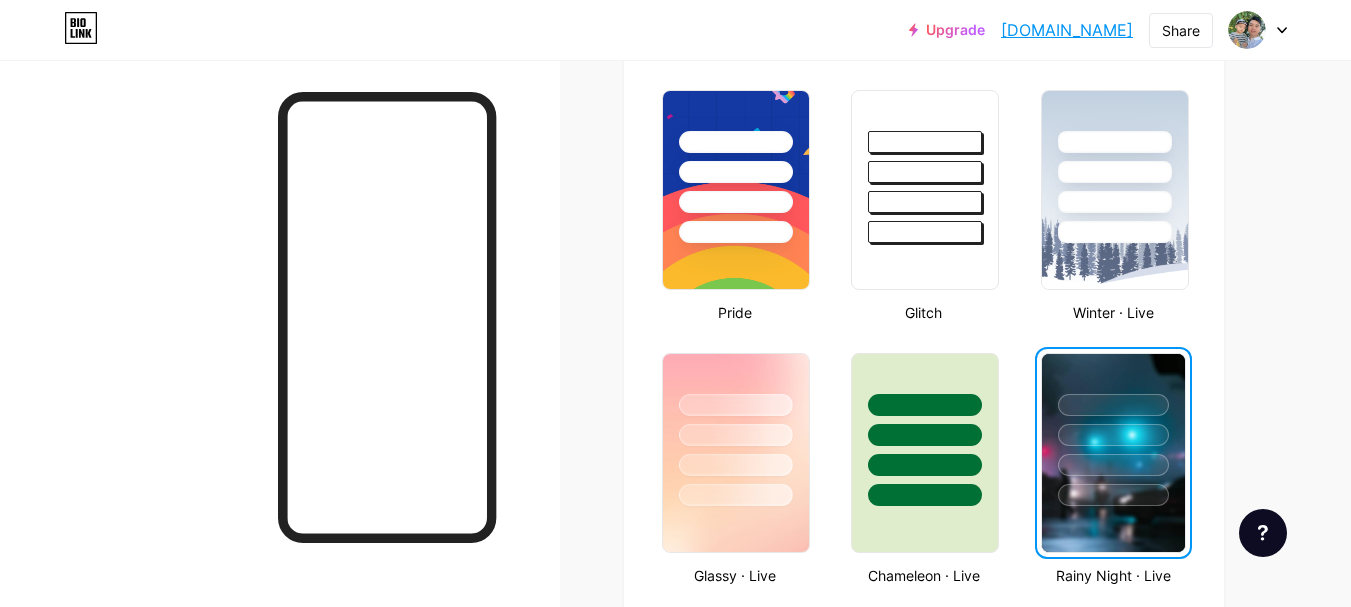 scroll, scrollTop: 1070, scrollLeft: 0, axis: vertical 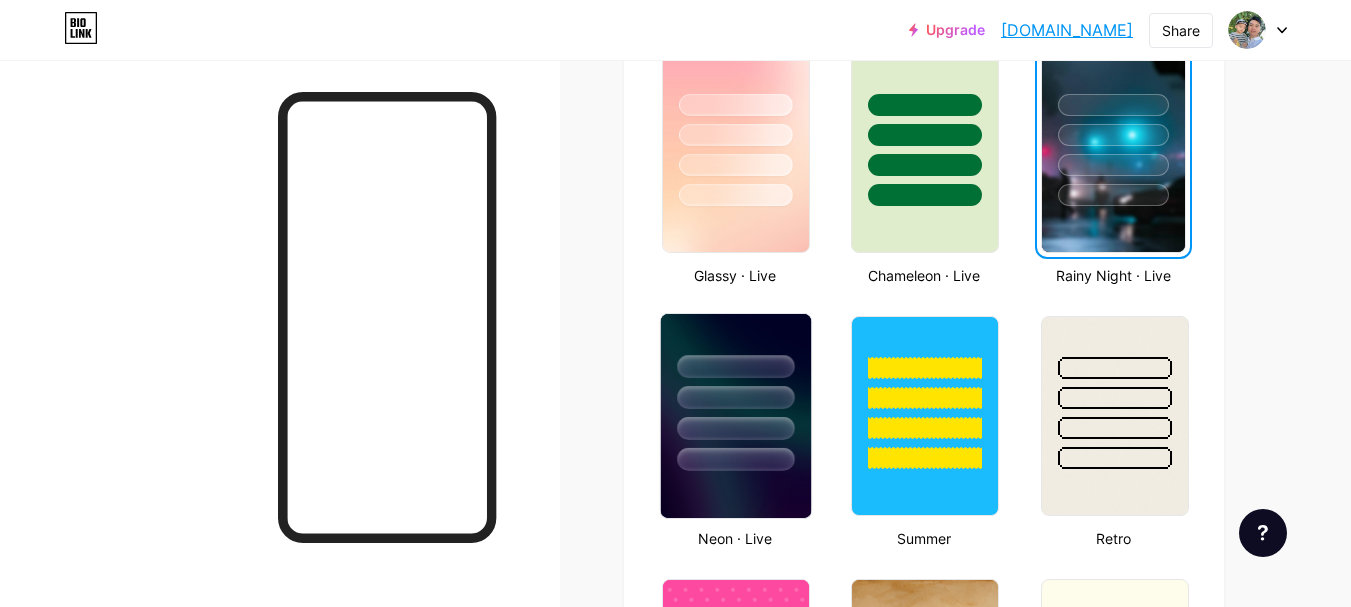 click at bounding box center [735, 428] 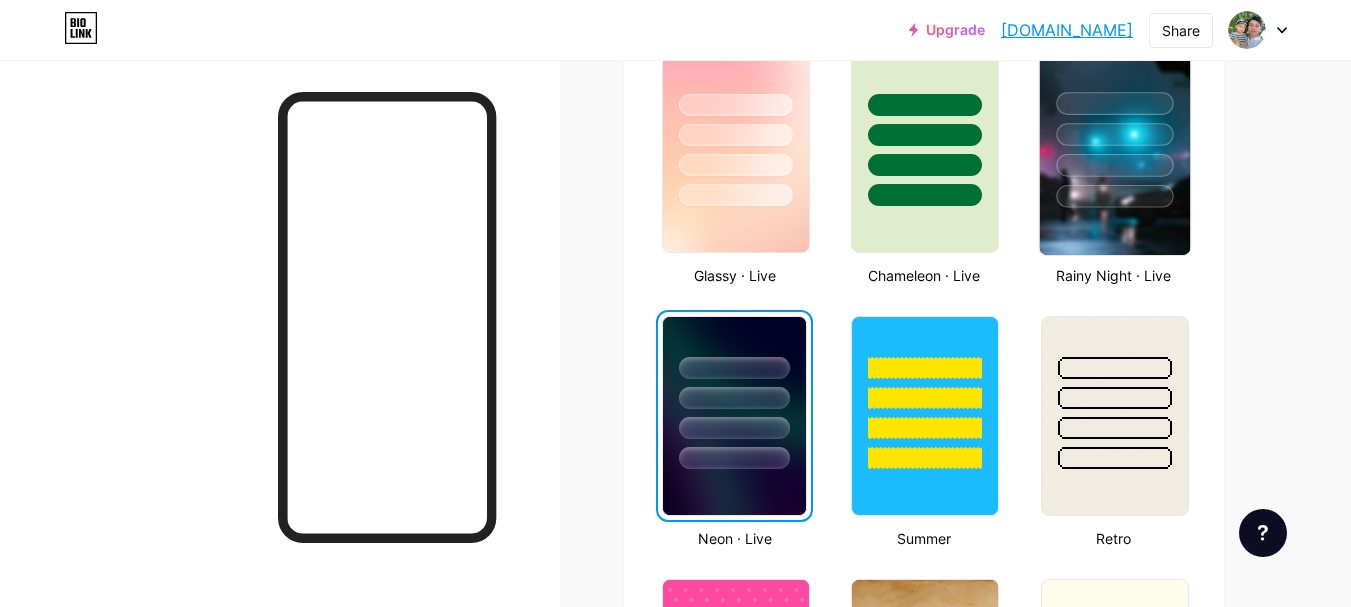 click at bounding box center [1114, 153] 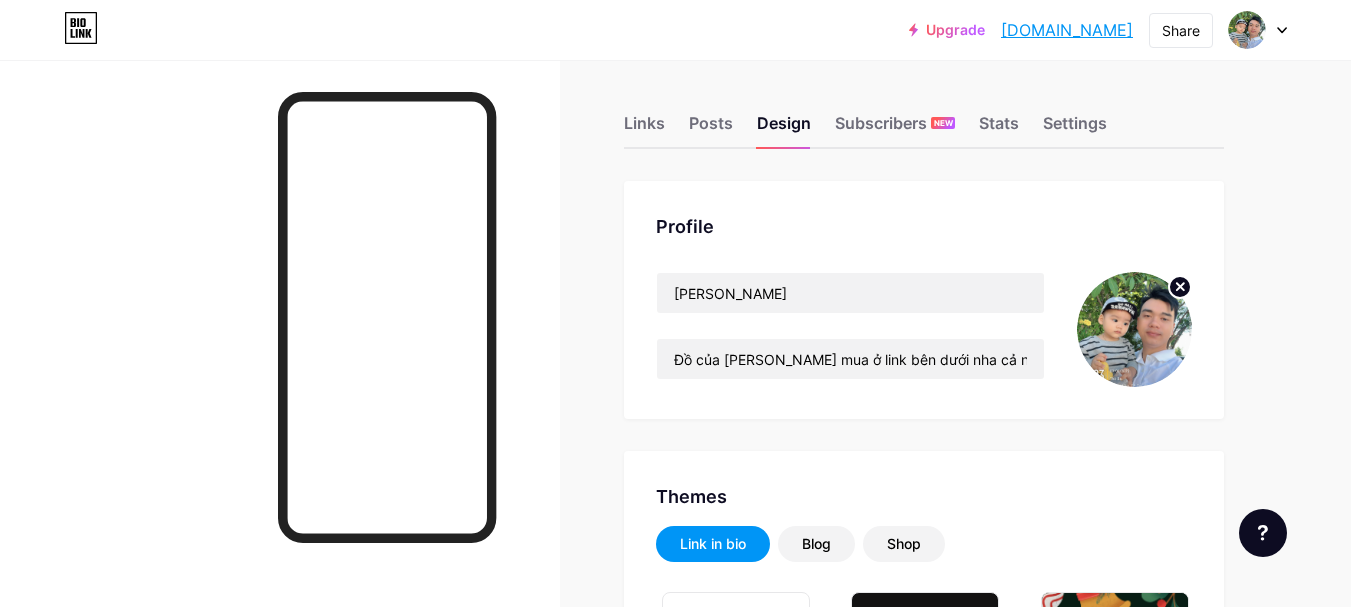 scroll, scrollTop: 0, scrollLeft: 0, axis: both 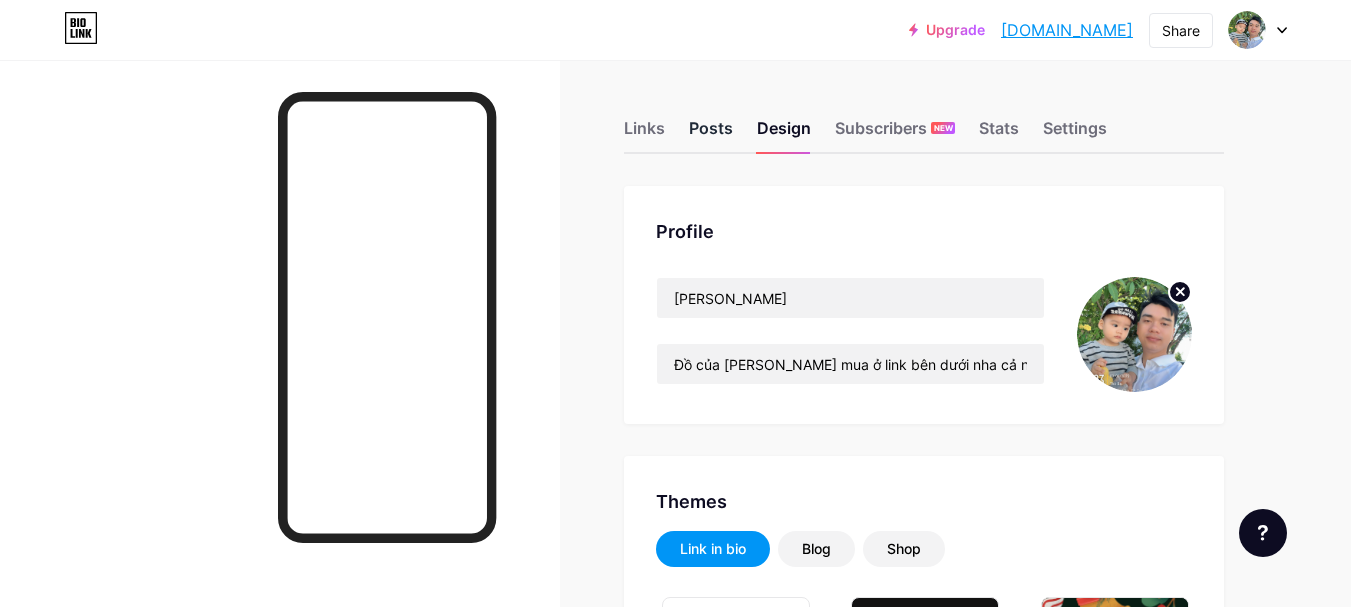 click on "Posts" at bounding box center (711, 134) 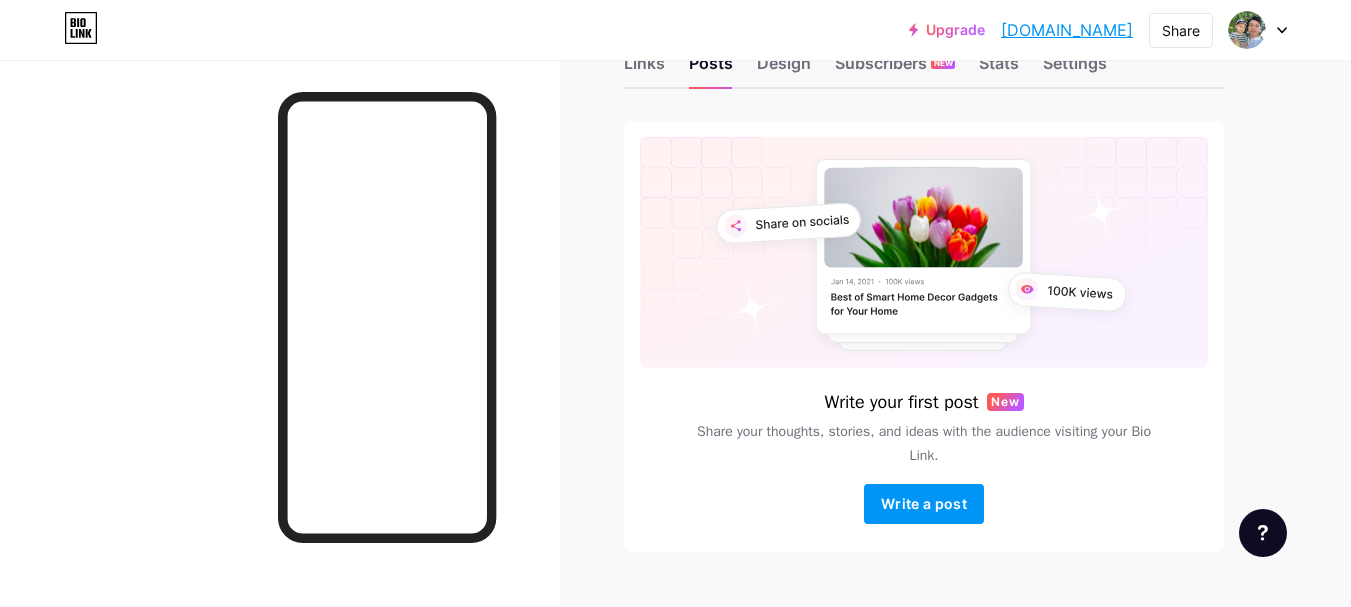 scroll, scrollTop: 100, scrollLeft: 0, axis: vertical 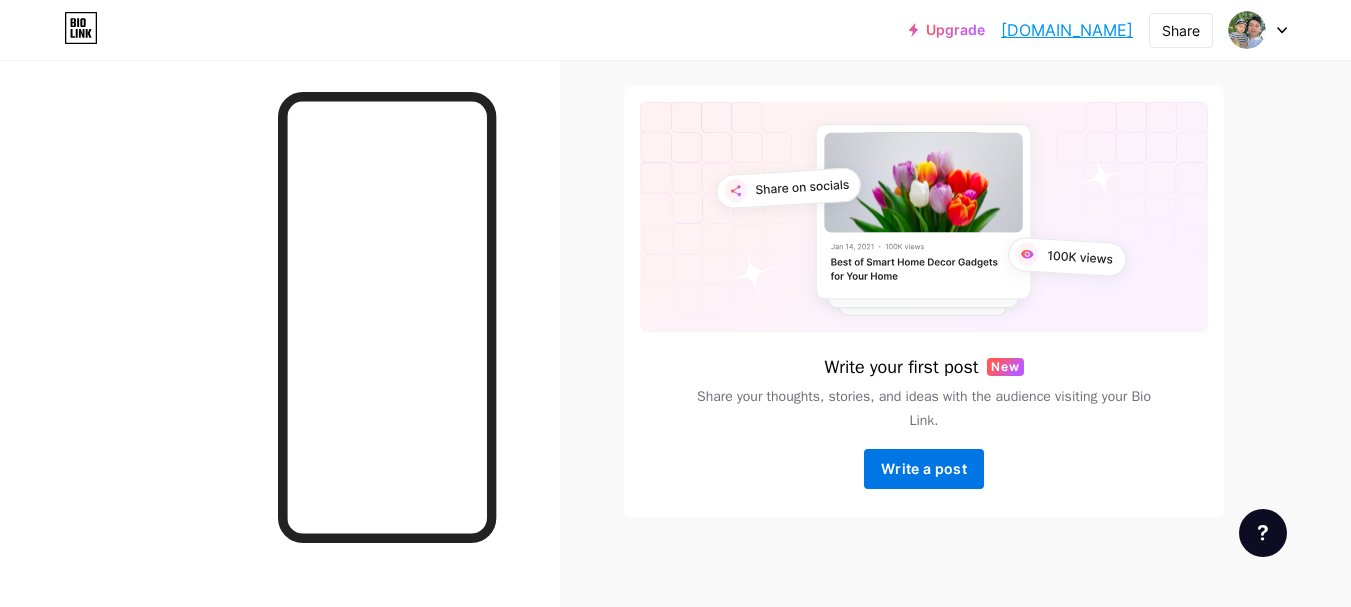 click on "Write a post" at bounding box center [924, 468] 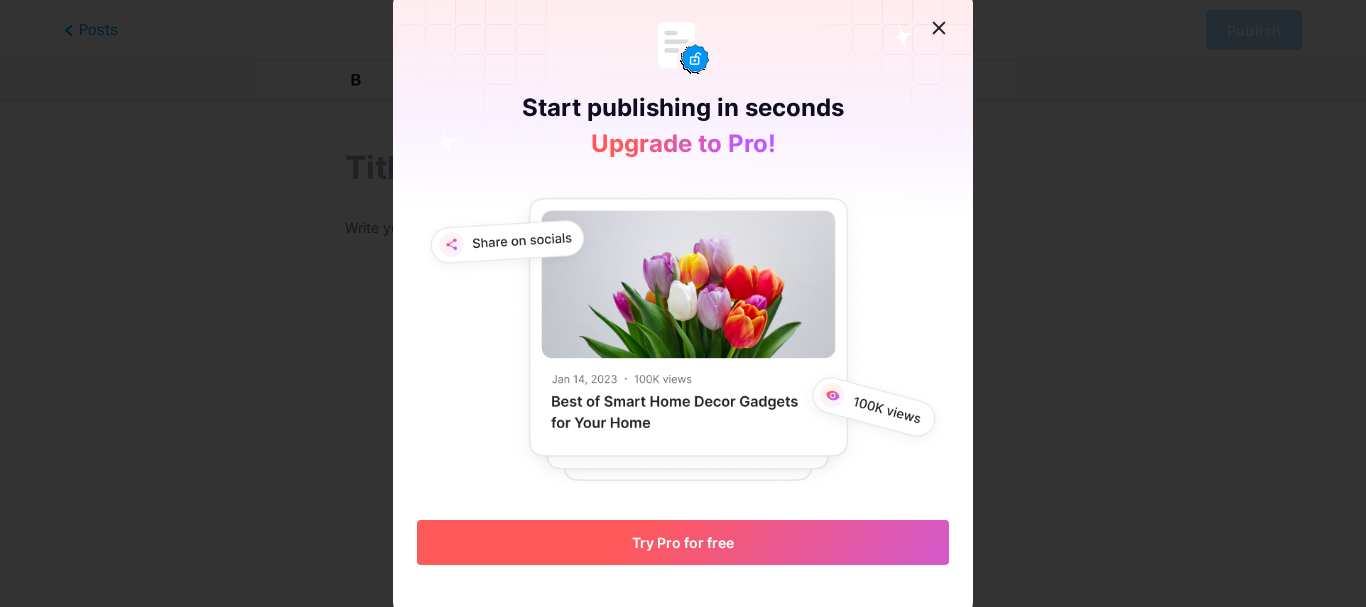 click on "Try Pro for free" at bounding box center (683, 542) 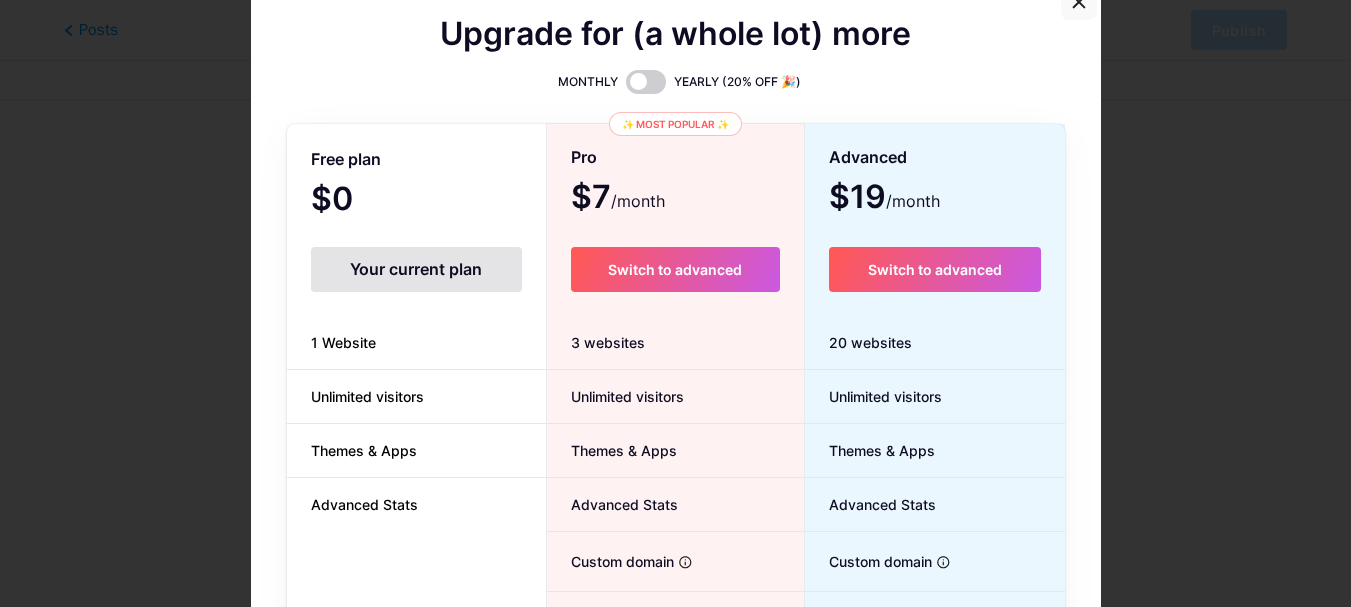 click 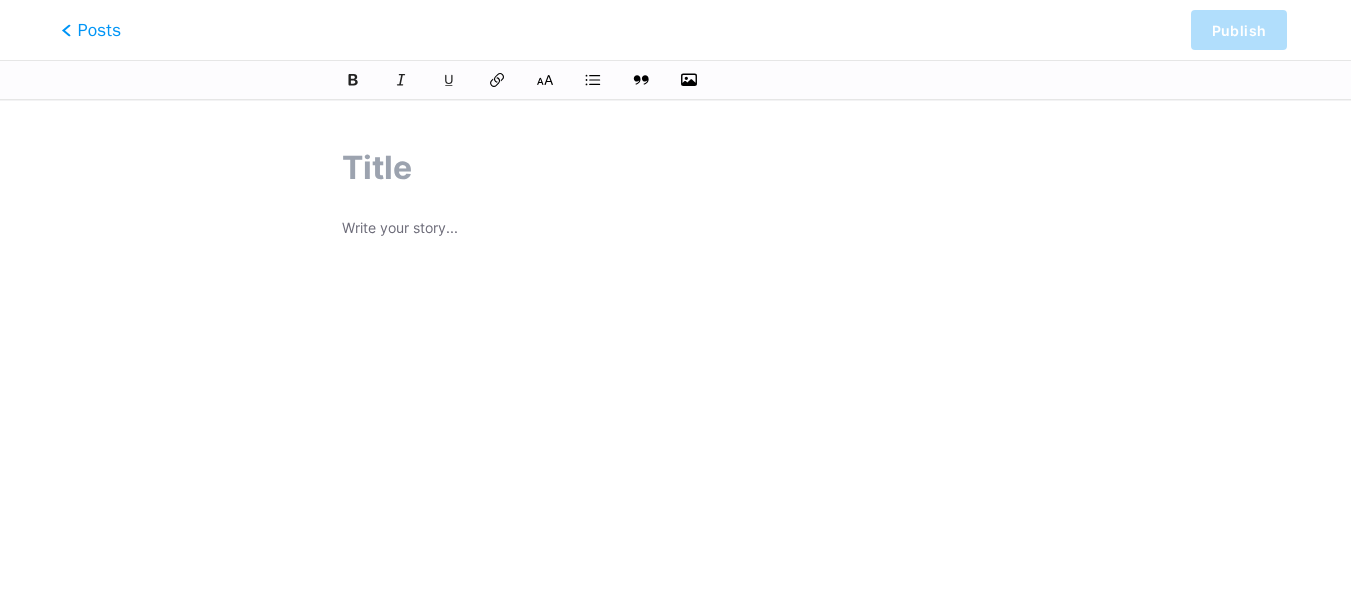 click on "Posts" at bounding box center [91, 30] 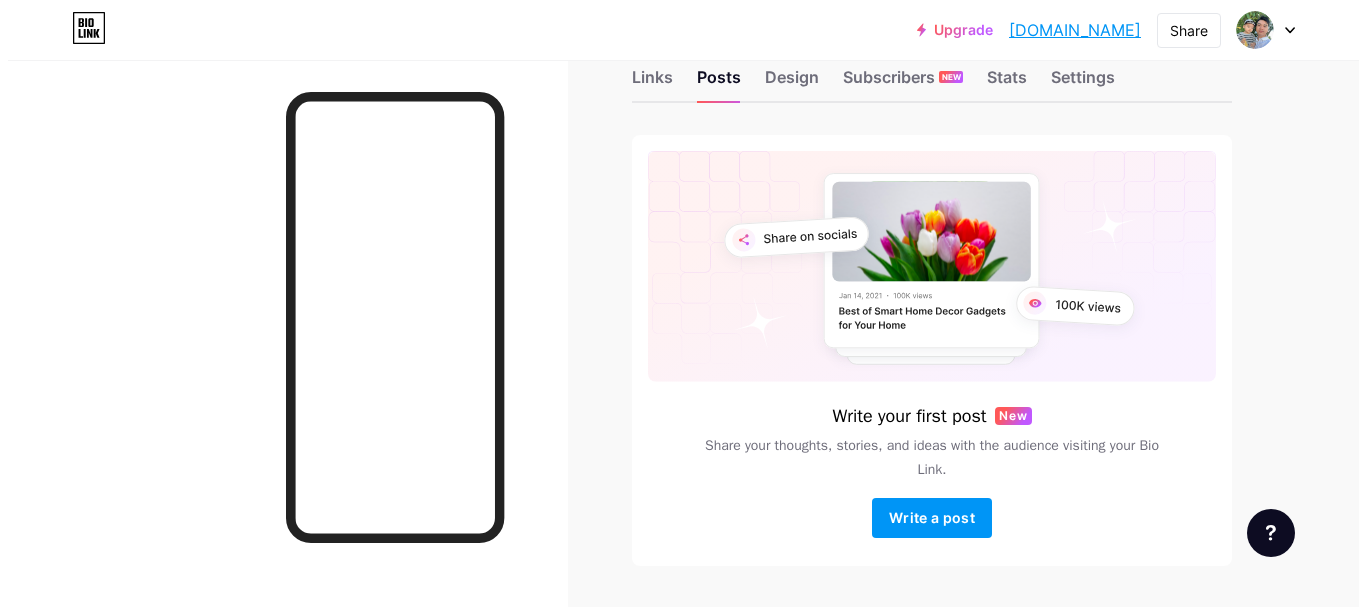 scroll, scrollTop: 0, scrollLeft: 0, axis: both 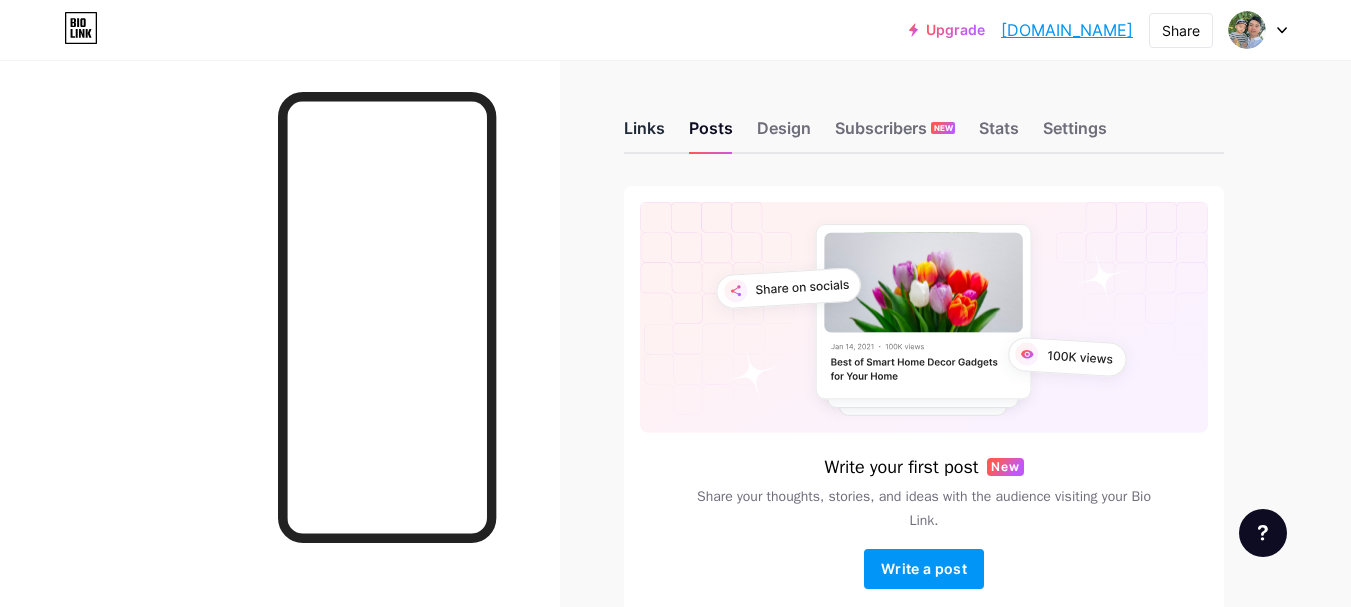 click on "Links" at bounding box center (644, 134) 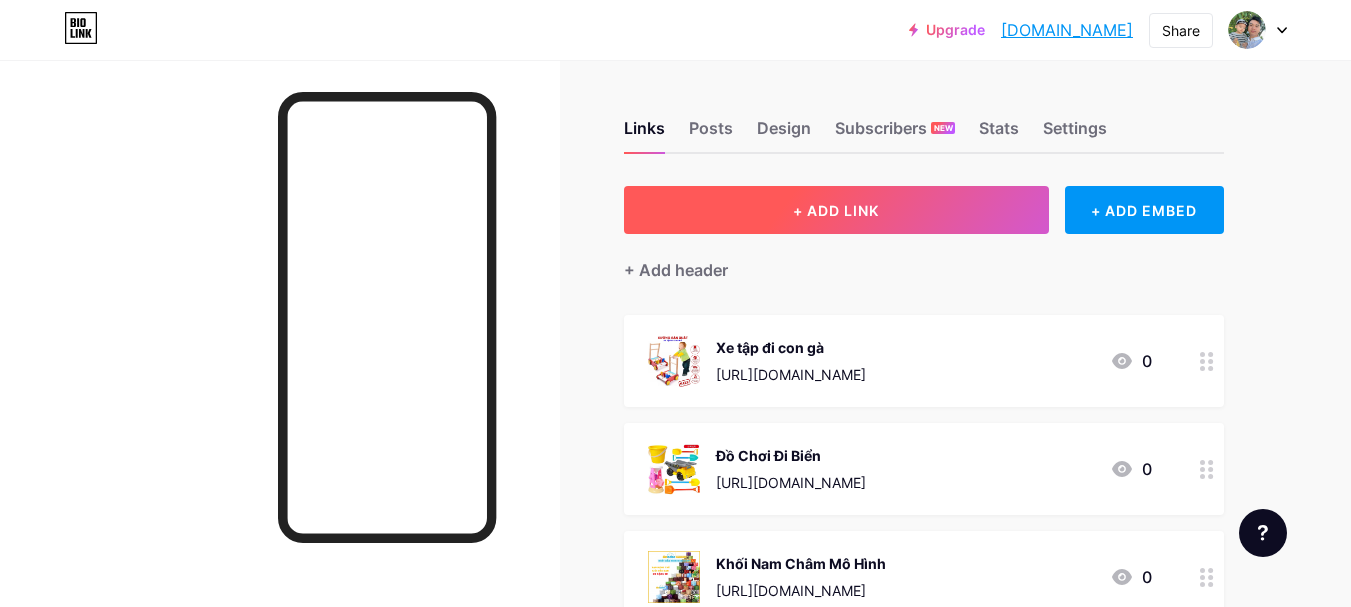 click on "+ ADD LINK" at bounding box center [836, 210] 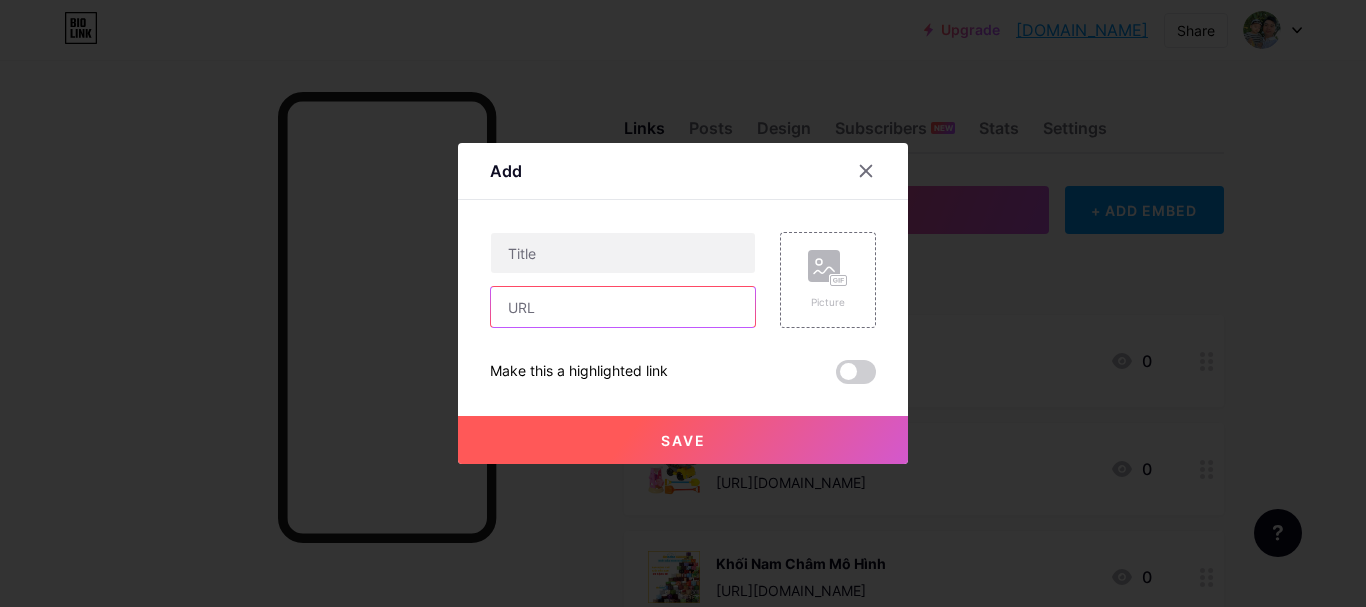 click at bounding box center (623, 307) 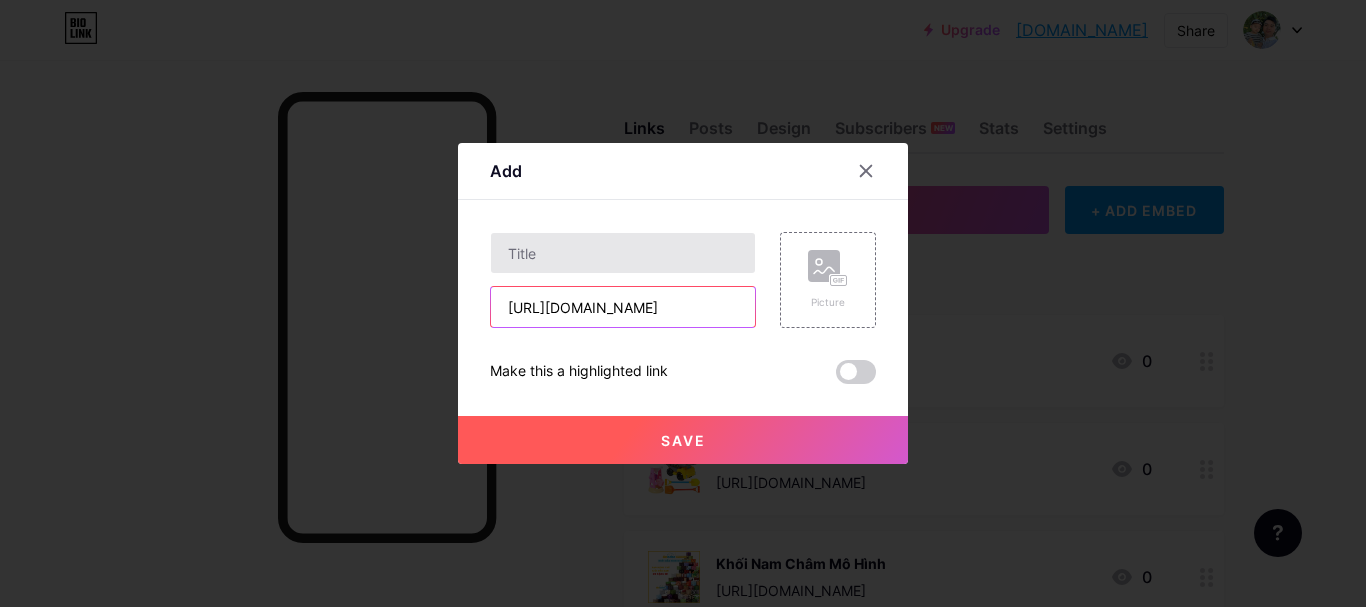 type on "[URL][DOMAIN_NAME]" 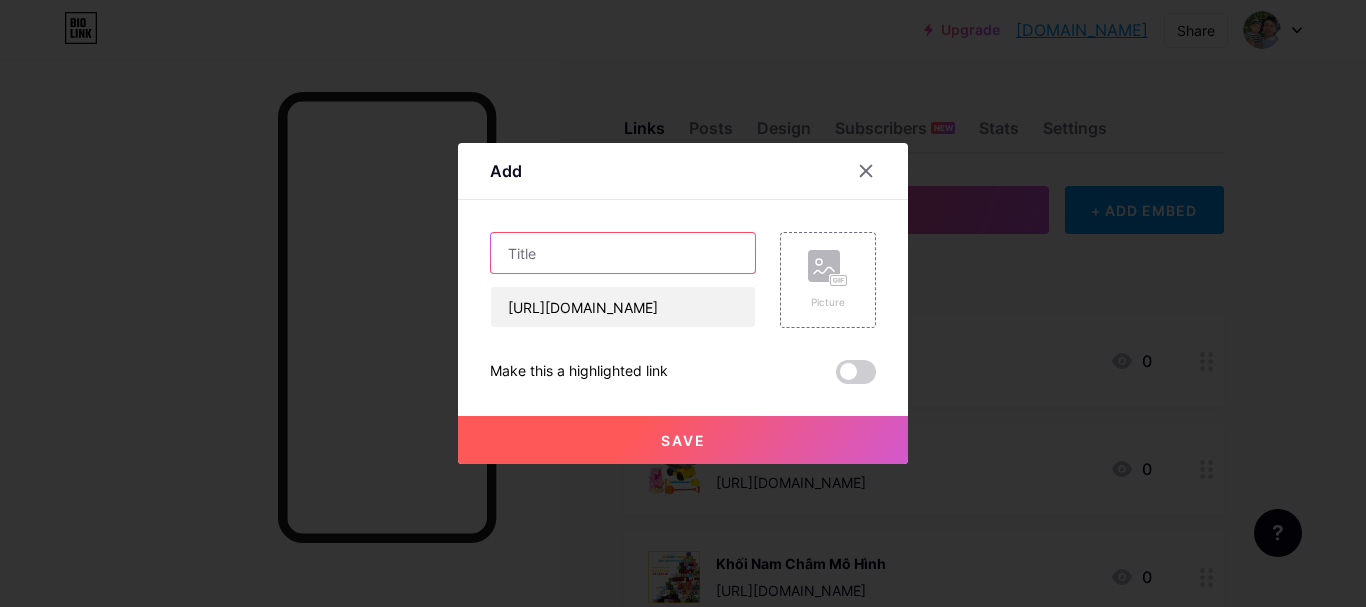 click at bounding box center (623, 253) 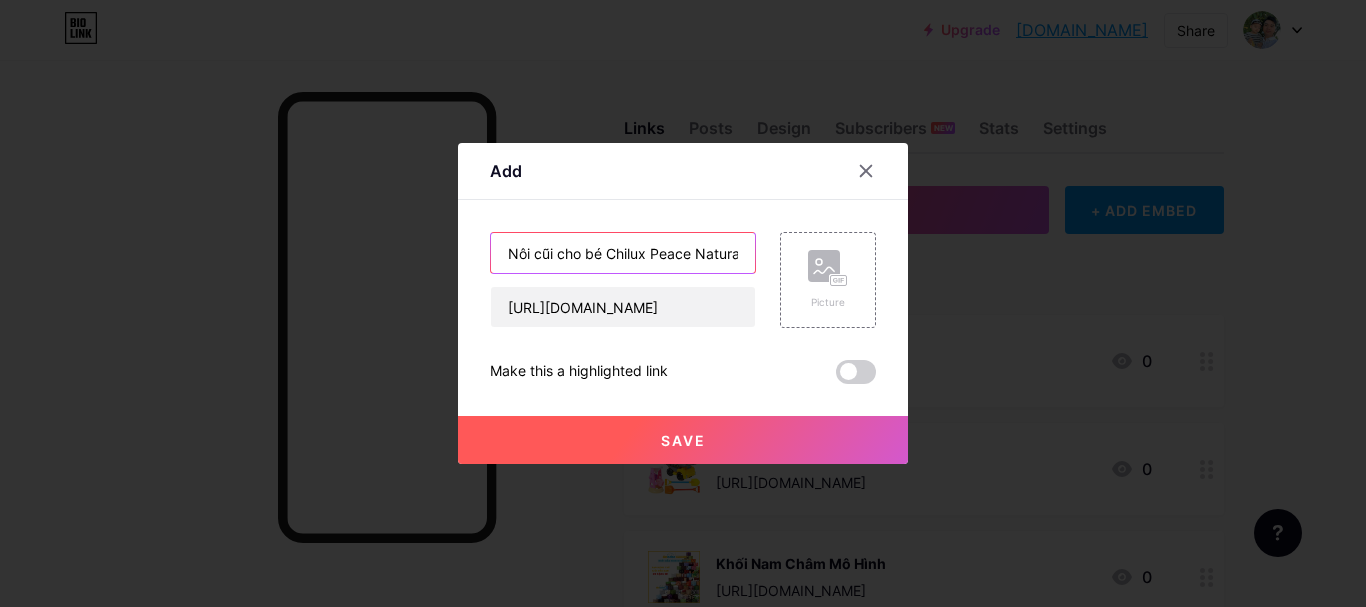 scroll, scrollTop: 0, scrollLeft: 6, axis: horizontal 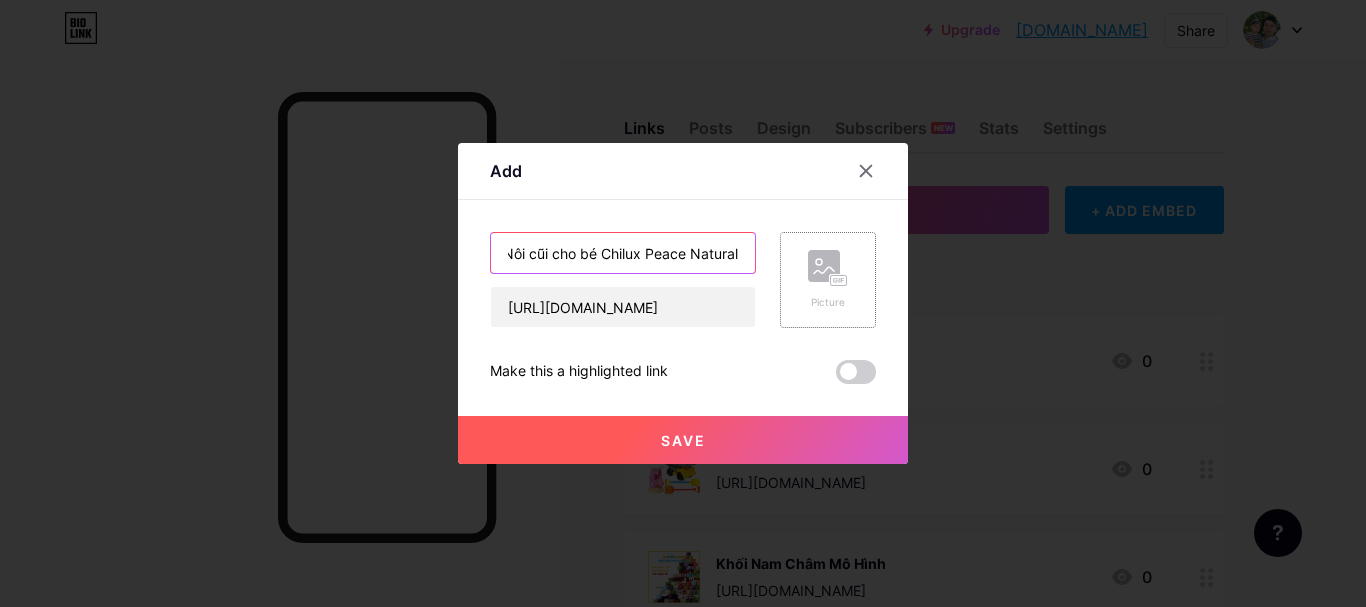 type on "Nôi cũi cho bé Chilux Peace Natural" 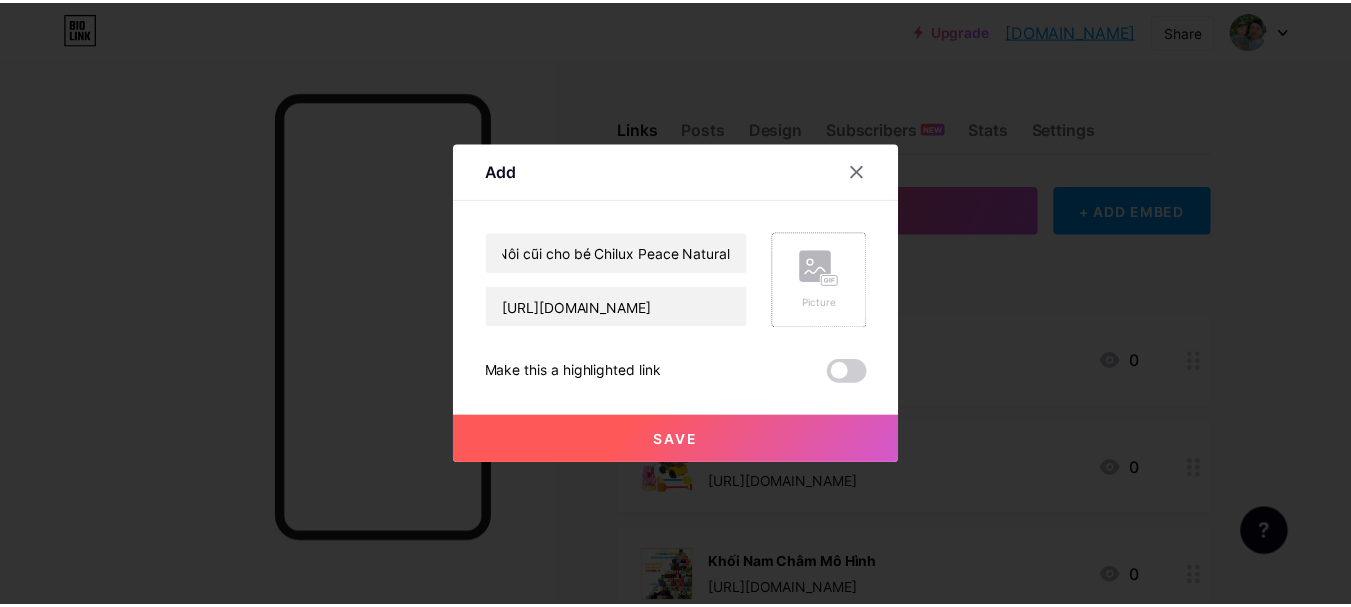 scroll, scrollTop: 0, scrollLeft: 0, axis: both 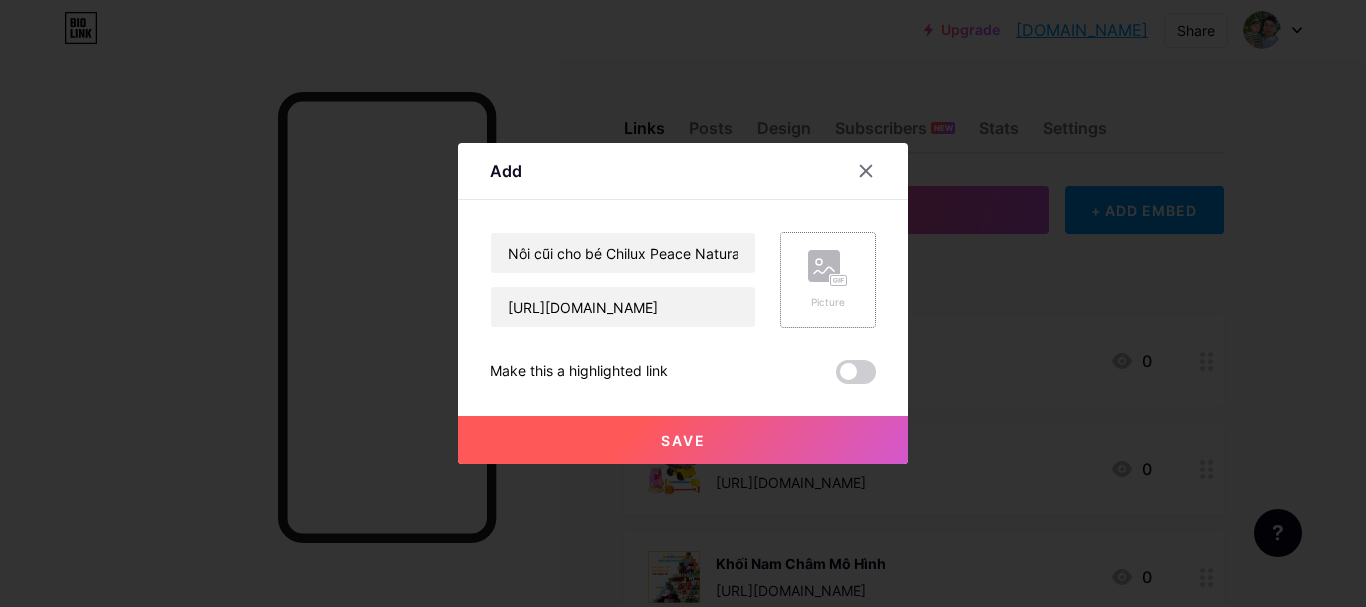 click on "Picture" at bounding box center (828, 280) 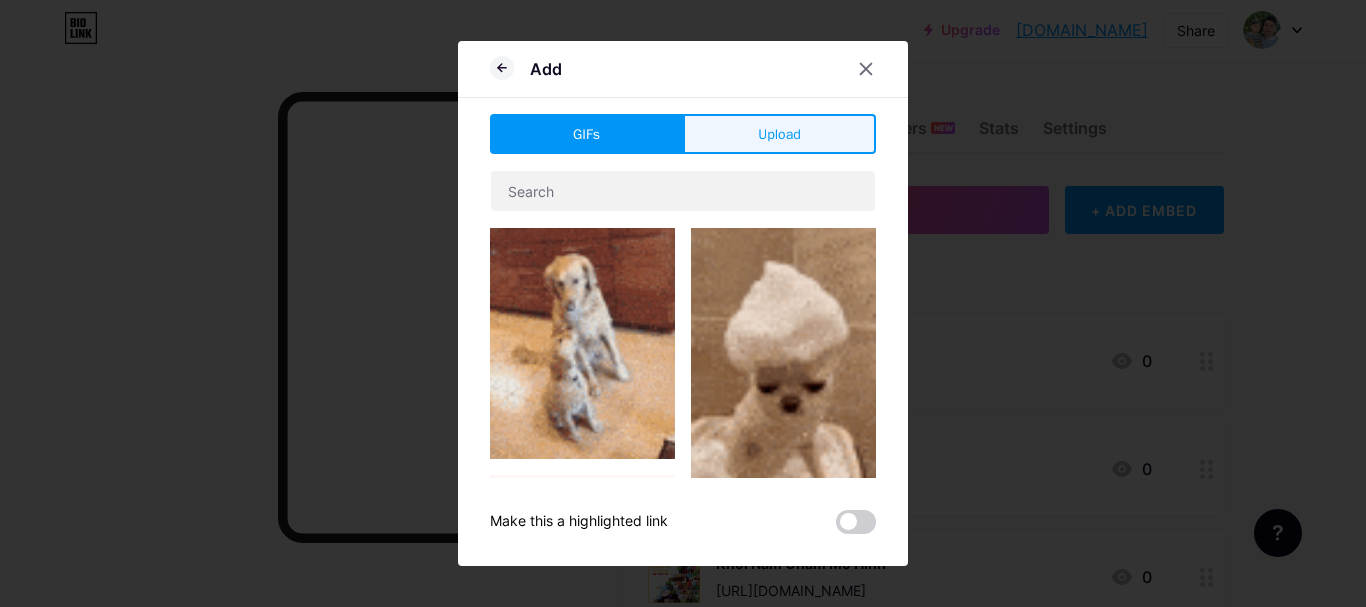 click on "Upload" at bounding box center (779, 134) 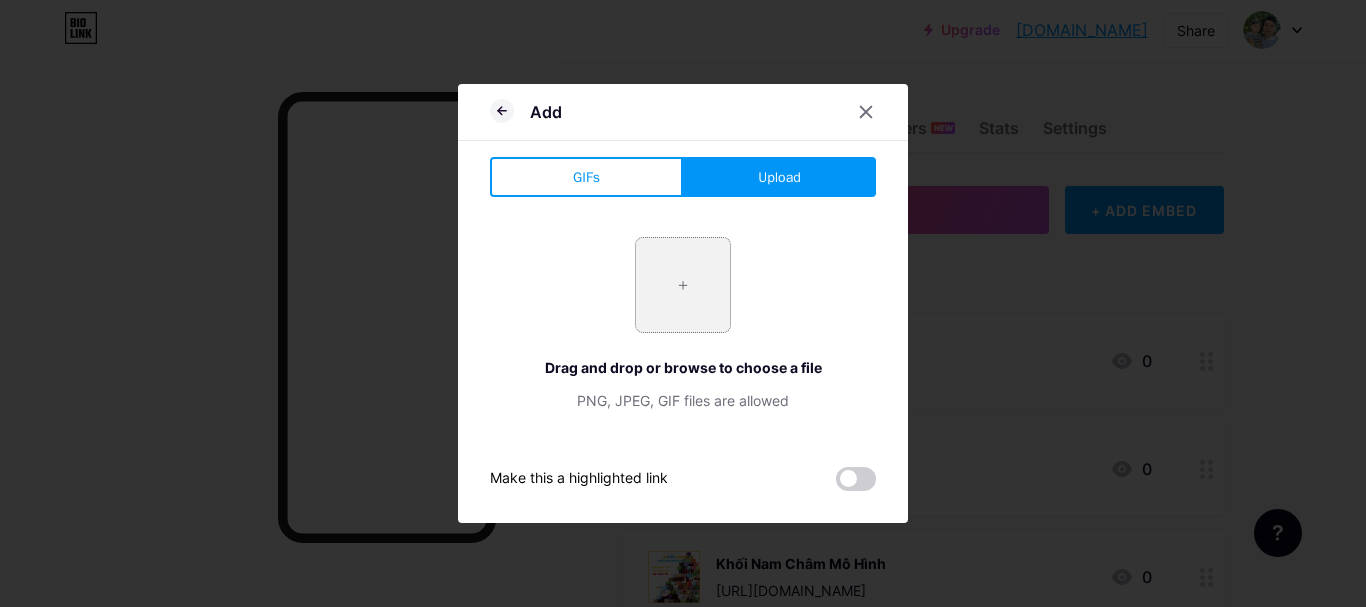 click at bounding box center (683, 285) 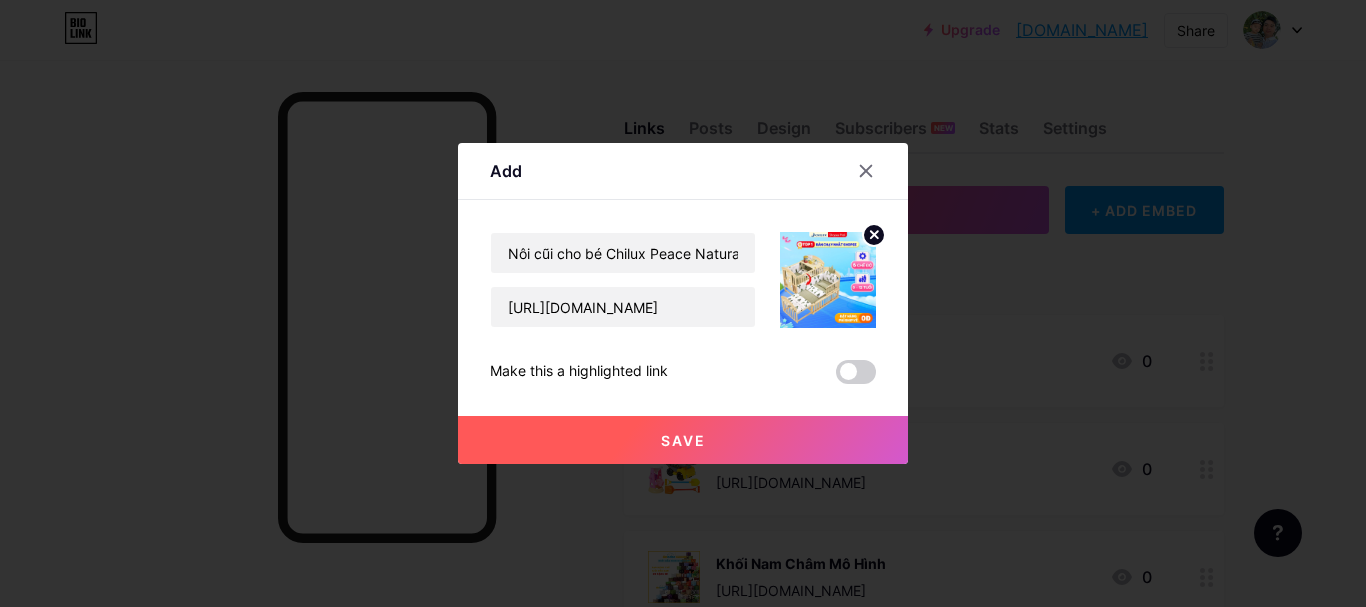 click on "Save" at bounding box center [683, 440] 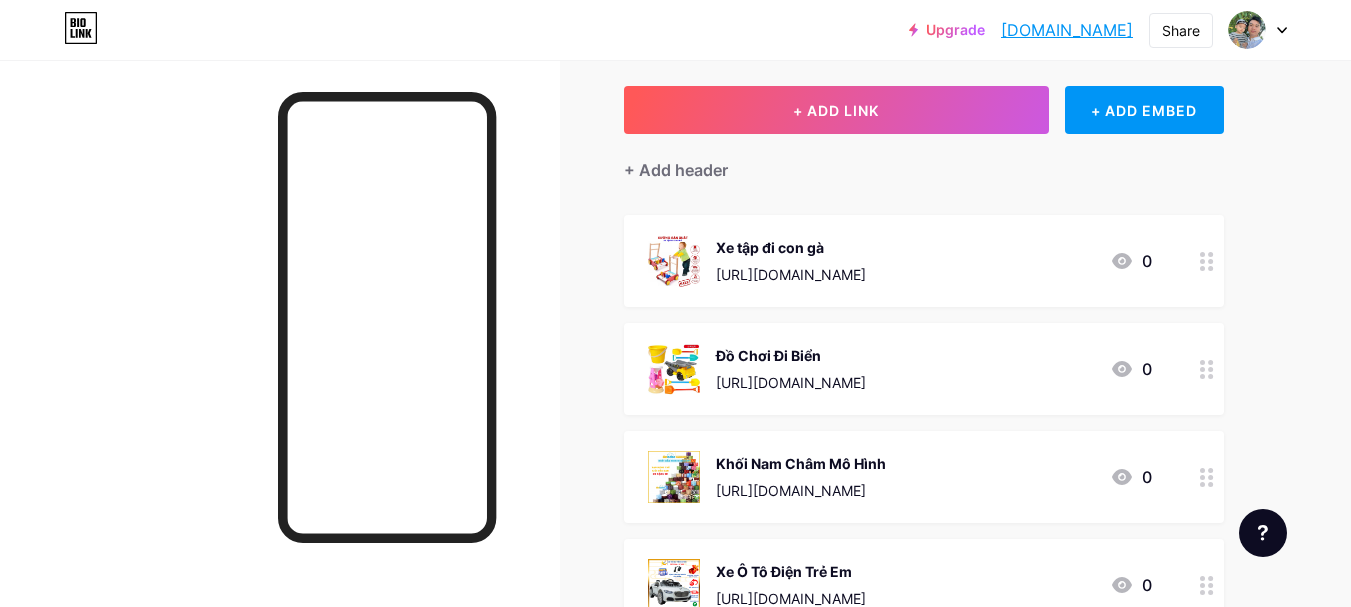scroll, scrollTop: 0, scrollLeft: 0, axis: both 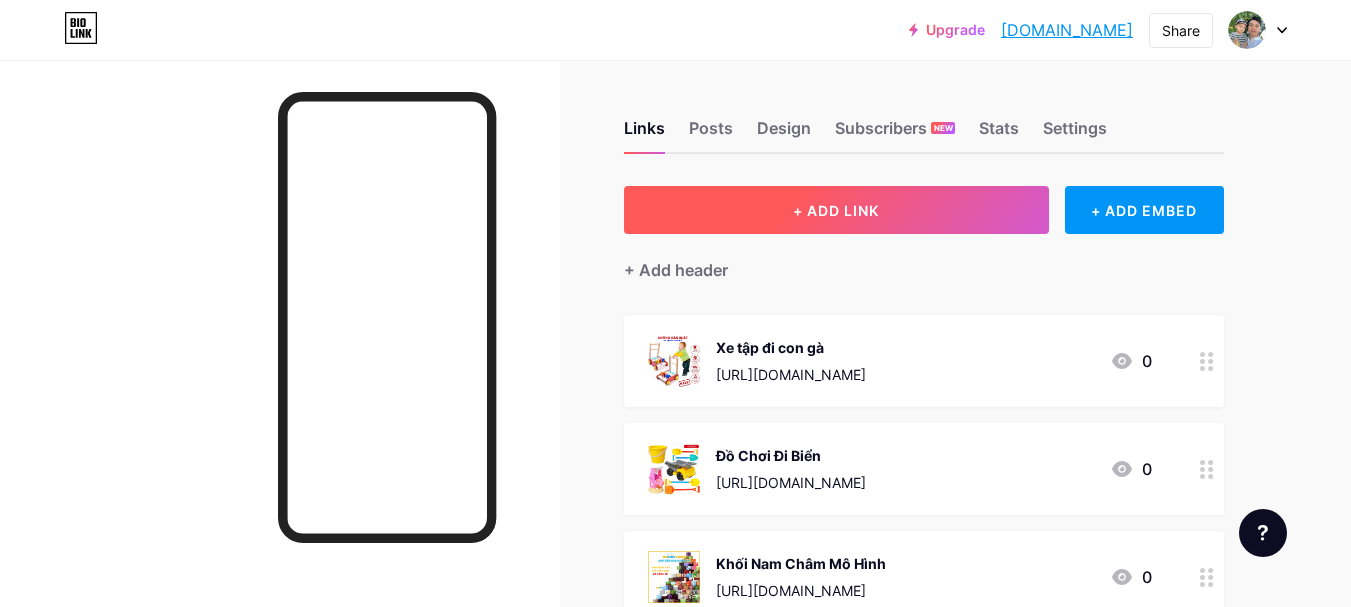 click on "+ ADD LINK" at bounding box center [836, 210] 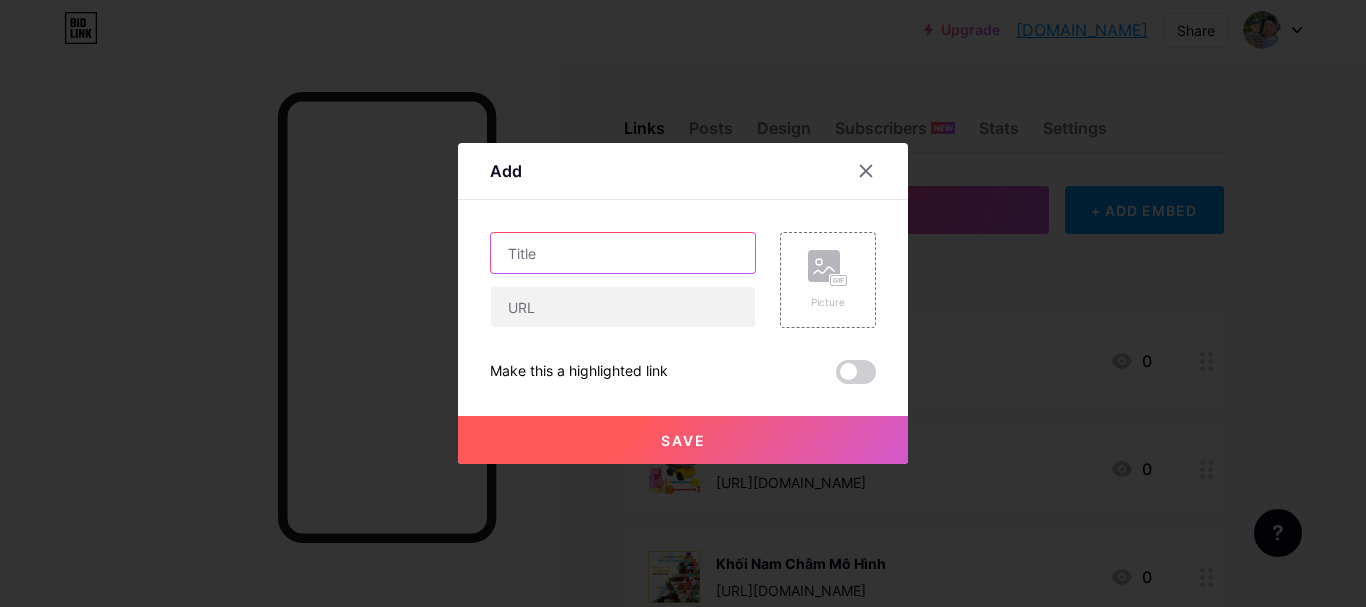 click at bounding box center (623, 253) 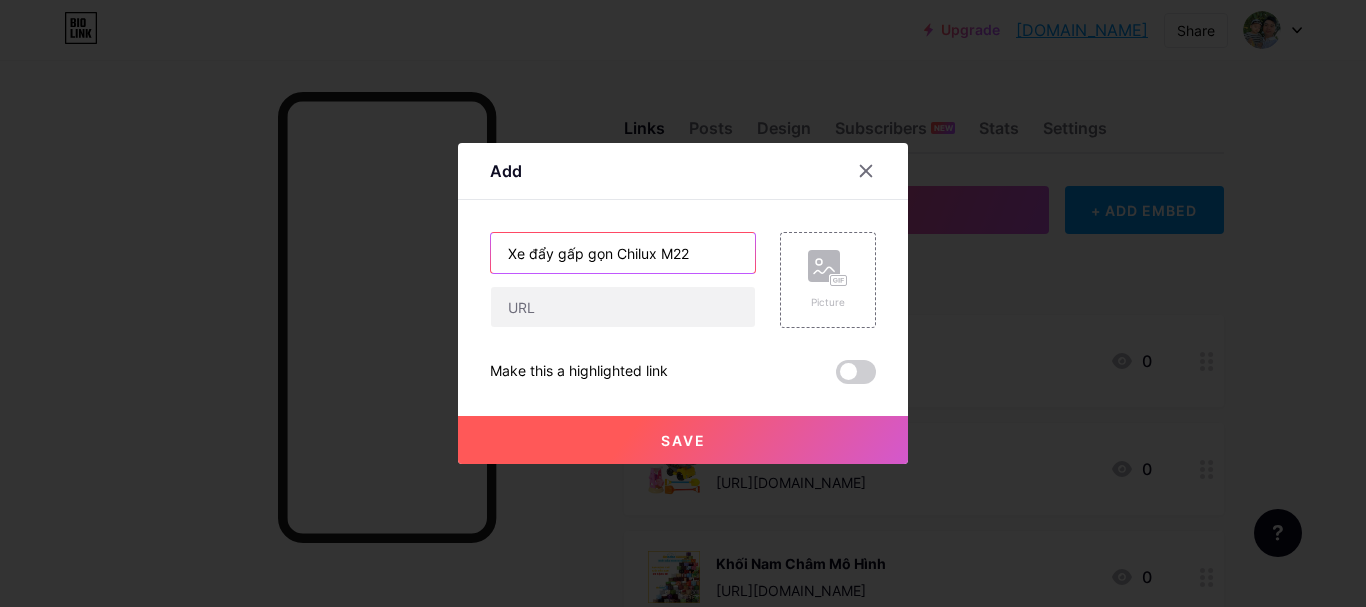 type on "Xe đẩy gấp gọn Chilux M22" 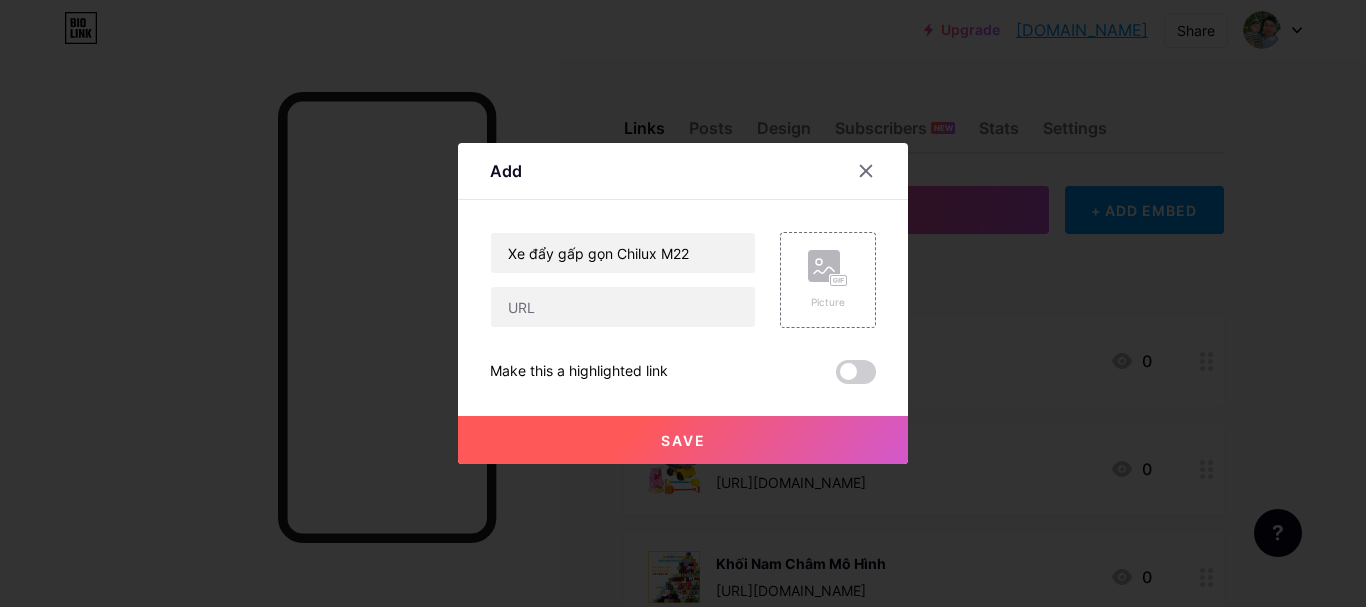 click on "Xe đẩy gấp gọn Chilux M22" at bounding box center (623, 280) 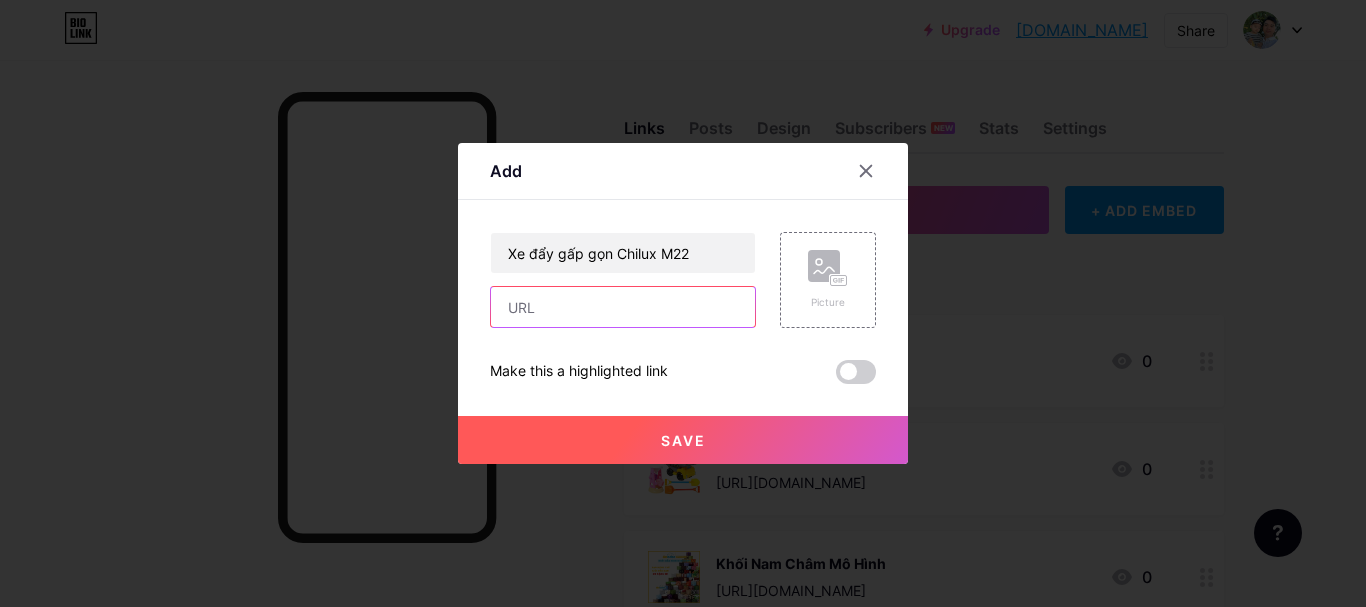 click at bounding box center [623, 307] 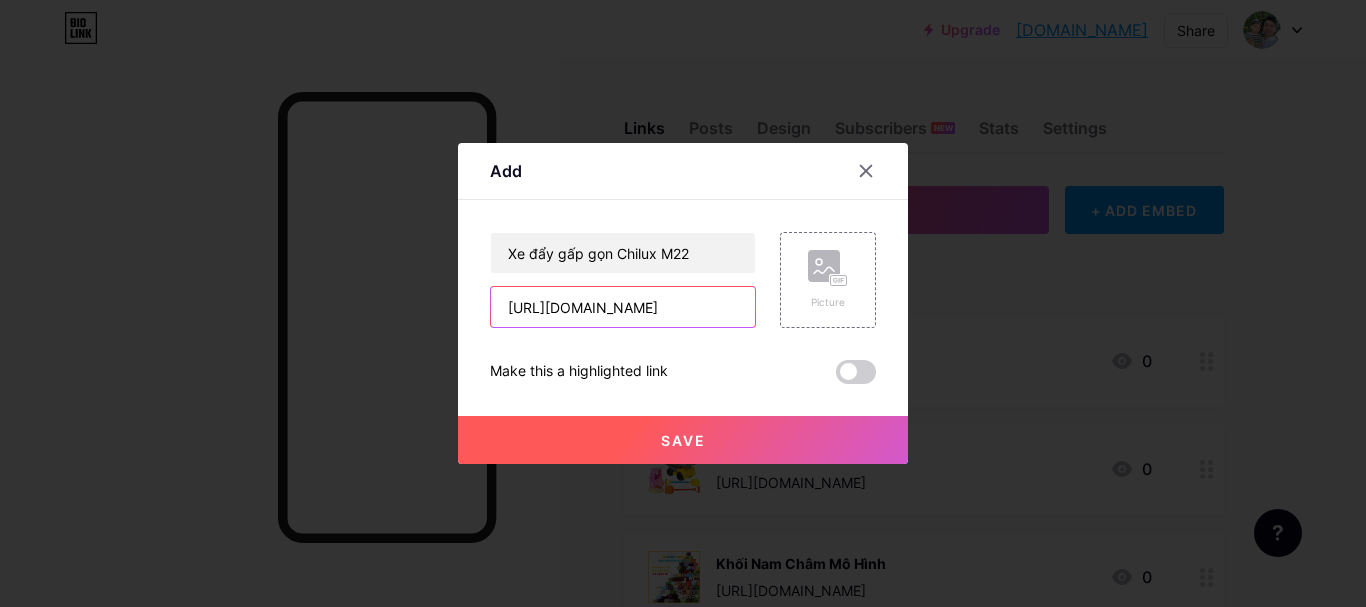 type on "[URL][DOMAIN_NAME]" 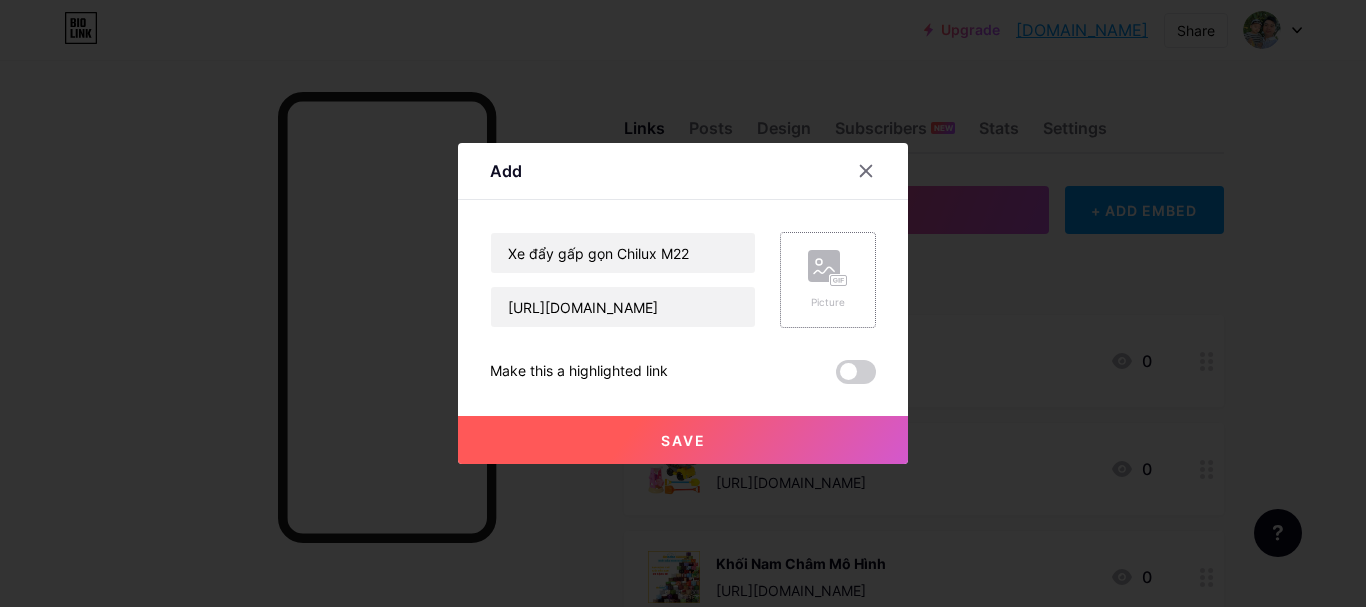 click on "Picture" at bounding box center (828, 280) 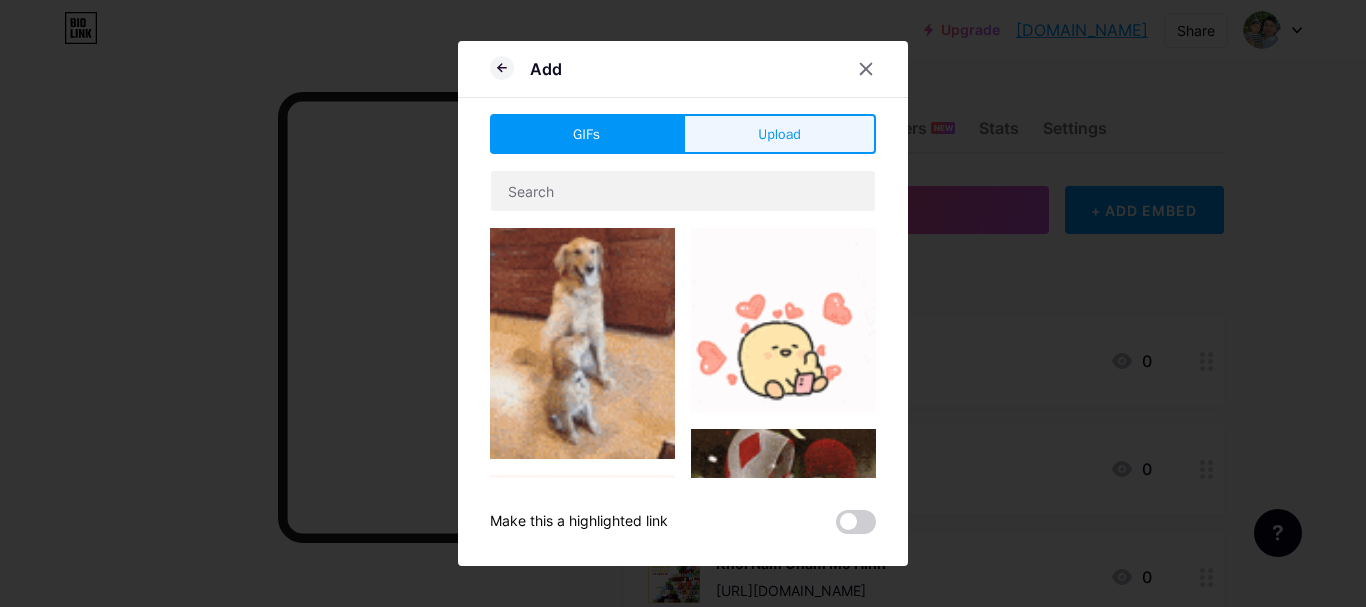 click on "Upload" at bounding box center (779, 134) 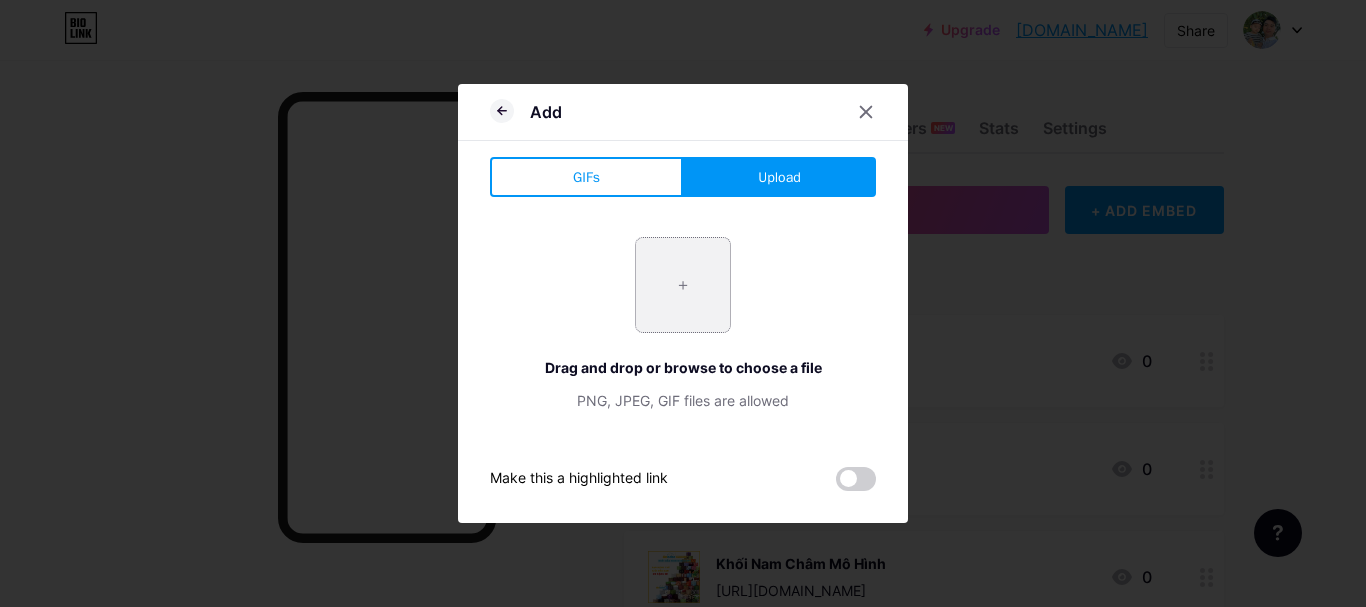 click at bounding box center (683, 285) 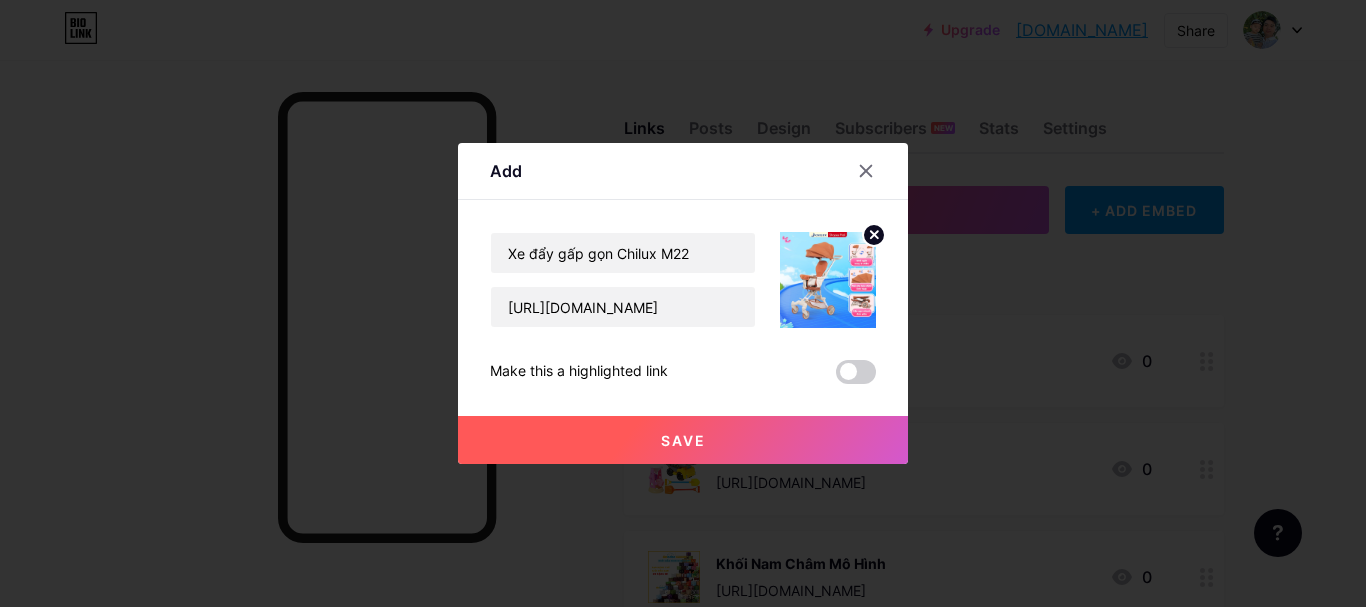click on "Save" at bounding box center (683, 440) 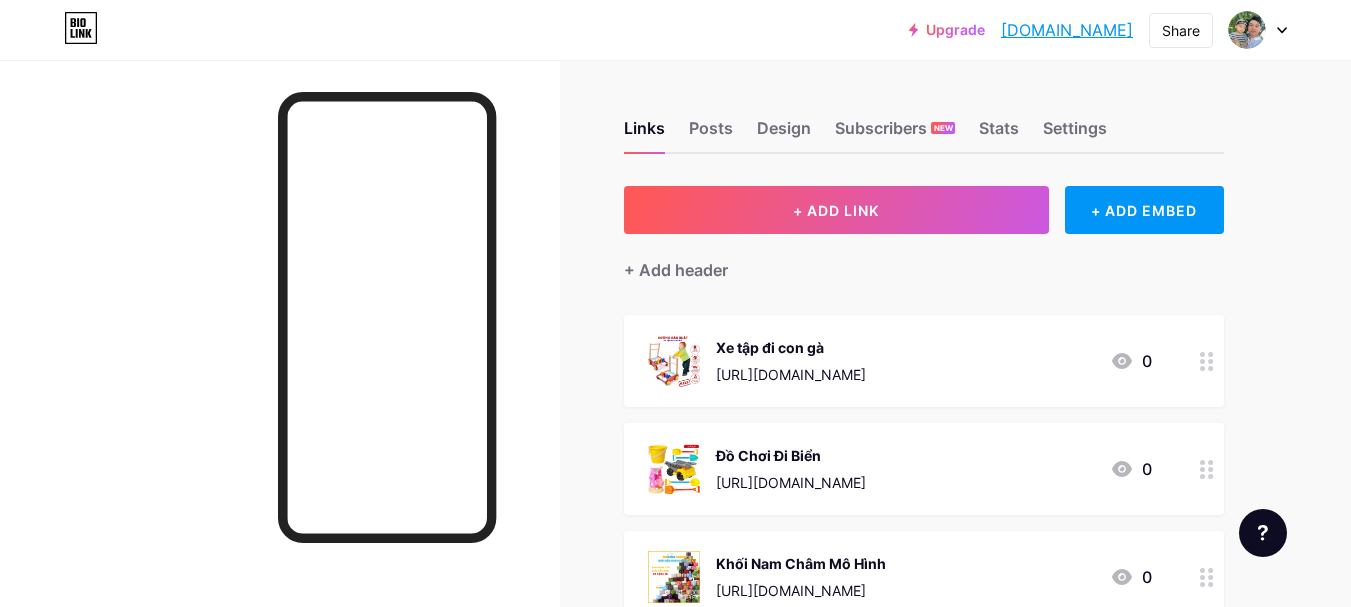 drag, startPoint x: 887, startPoint y: 339, endPoint x: 882, endPoint y: 448, distance: 109.11462 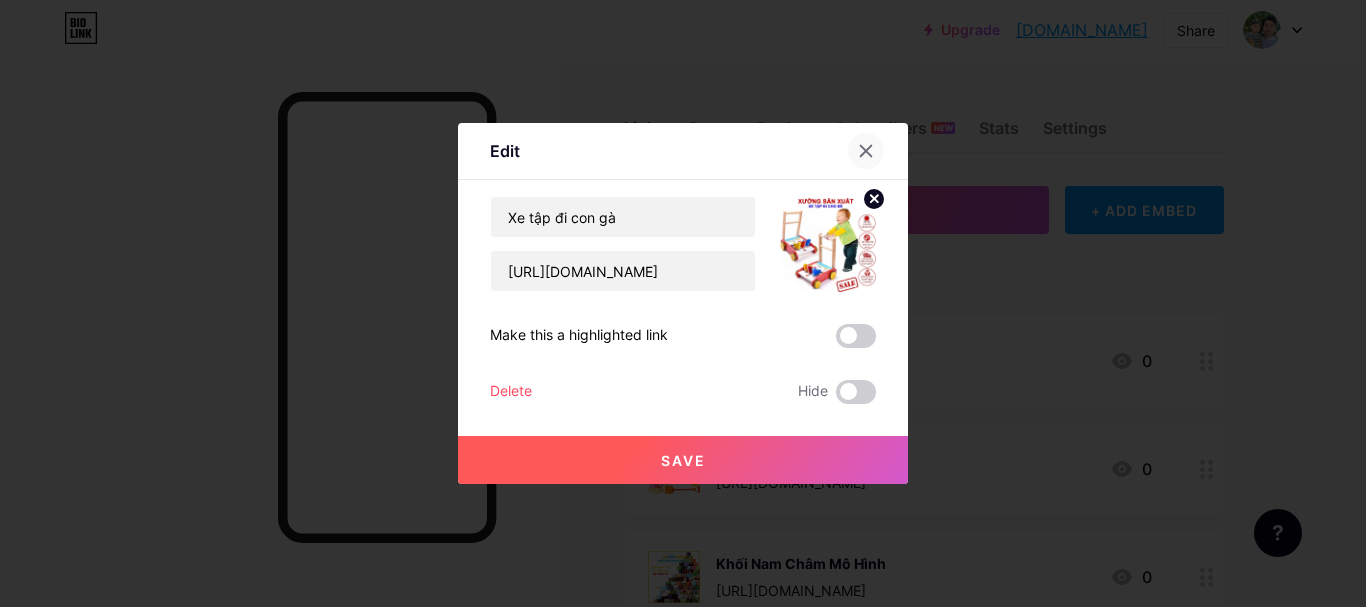 click 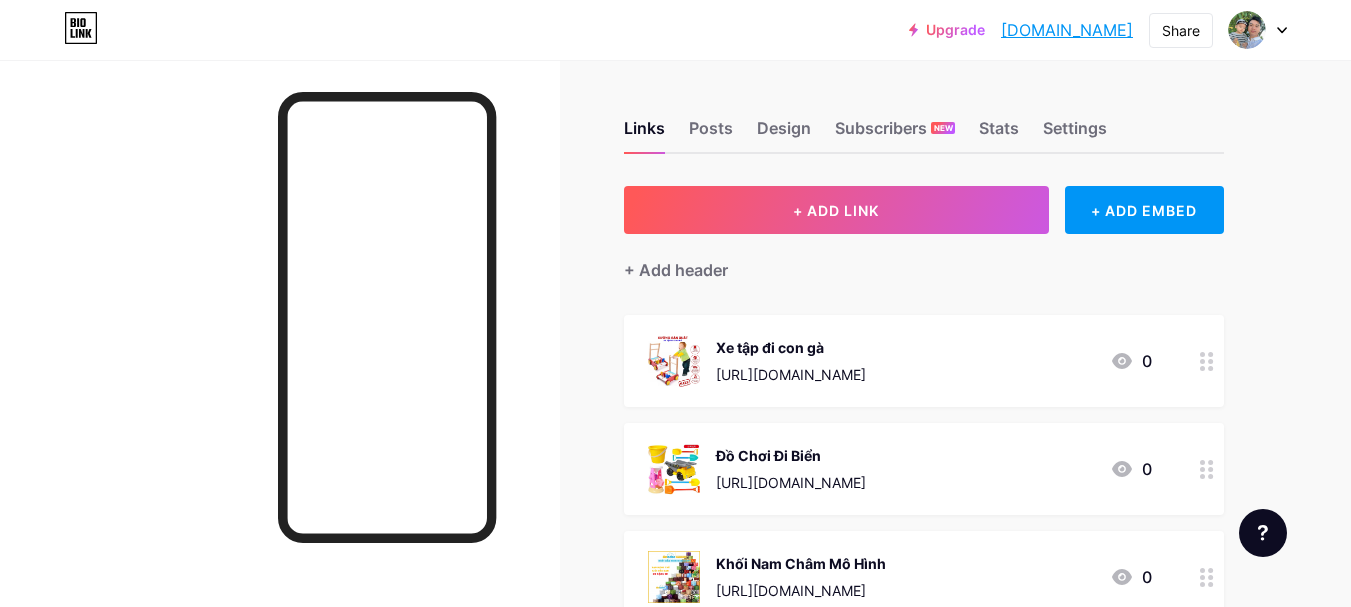 click on "+ ADD LINK     + ADD EMBED
+ Add header
Xe tập đi con gà
[URL][DOMAIN_NAME]
0
Đồ Chơi Đi Biển
[URL][DOMAIN_NAME]
0
Khối Nam Châm Mô Hình
[URL][DOMAIN_NAME]
0
Xe Ô Tô Điện Trẻ Em
[URL][DOMAIN_NAME]
0
Ghế ăn dặm cao cấp Chilux
[URL][DOMAIN_NAME]
0
Xe đẩy gấp gọn đảo chiều Mămmy
[URL][DOMAIN_NAME]
0
[URL][DOMAIN_NAME]" at bounding box center (924, 1072) 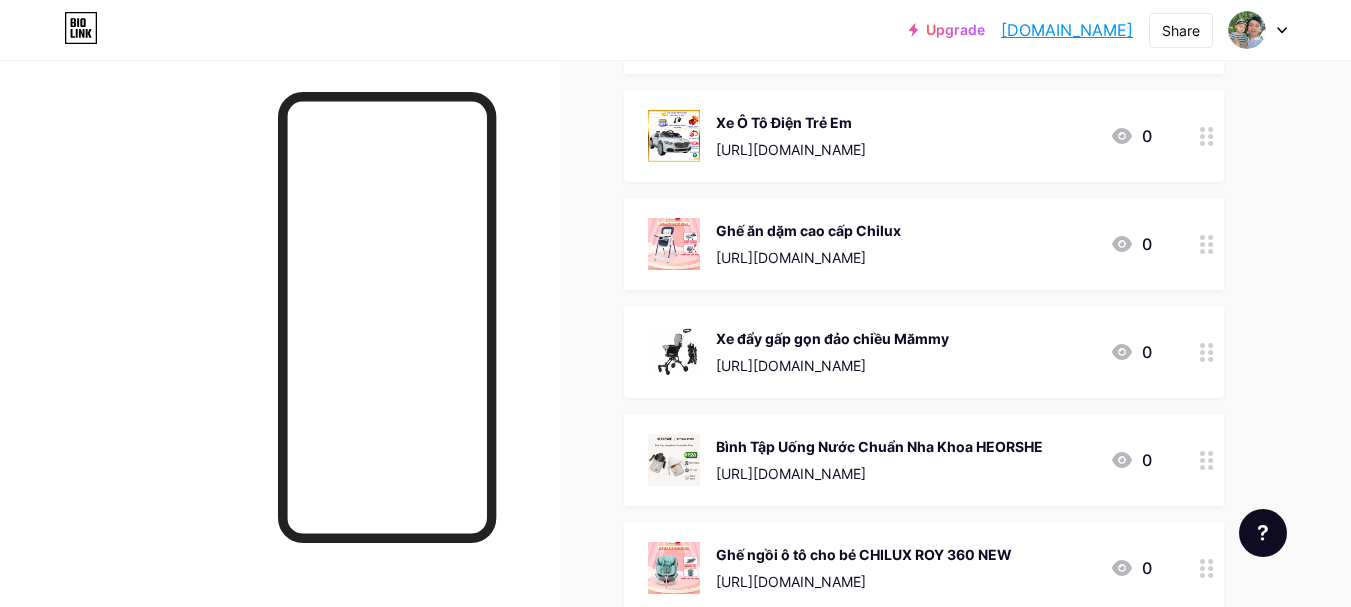 scroll, scrollTop: 800, scrollLeft: 0, axis: vertical 